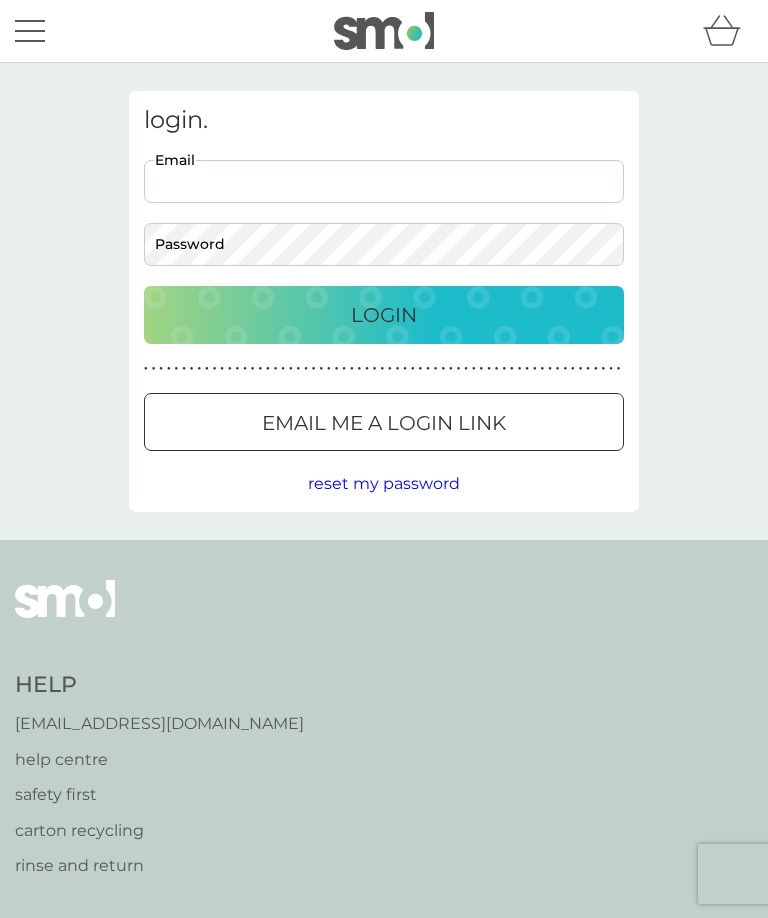 scroll, scrollTop: 0, scrollLeft: 0, axis: both 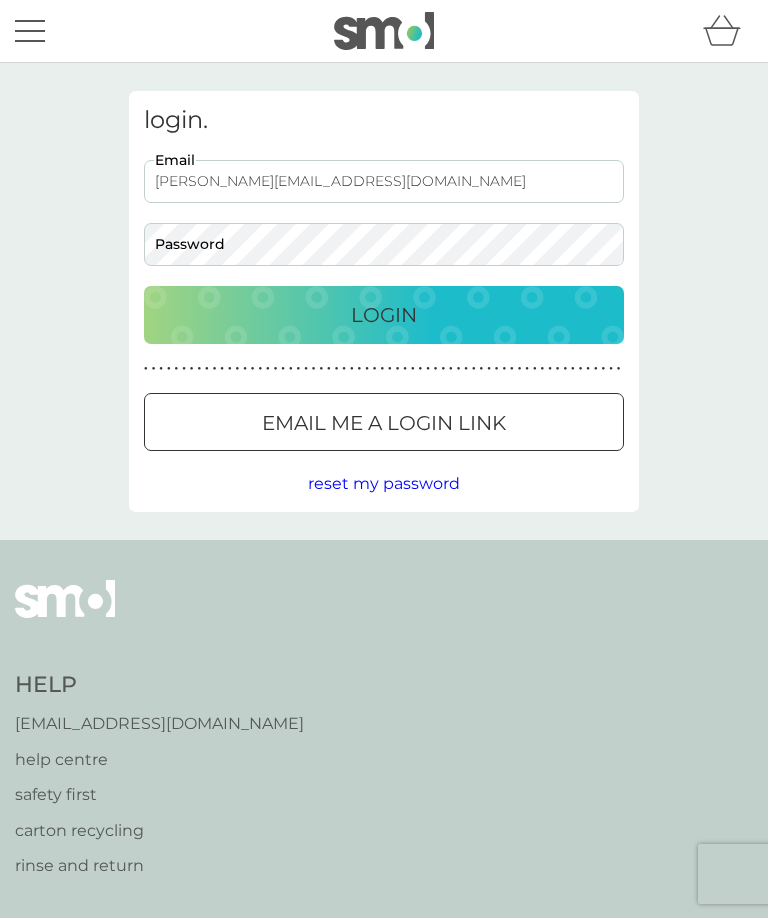 click on "Login" at bounding box center [384, 315] 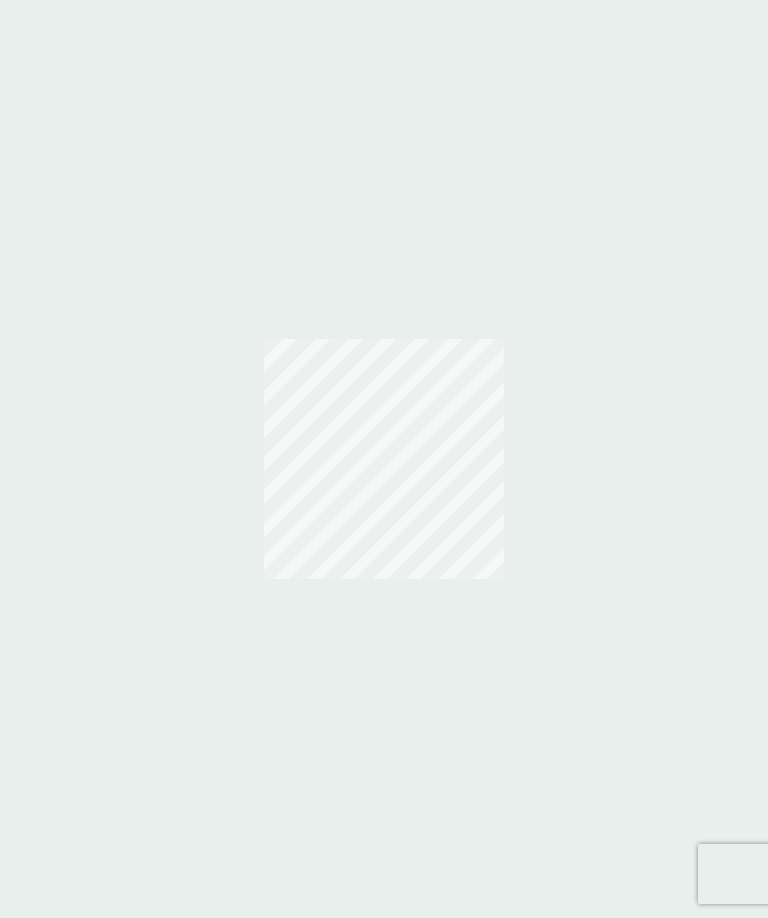 scroll, scrollTop: 0, scrollLeft: 0, axis: both 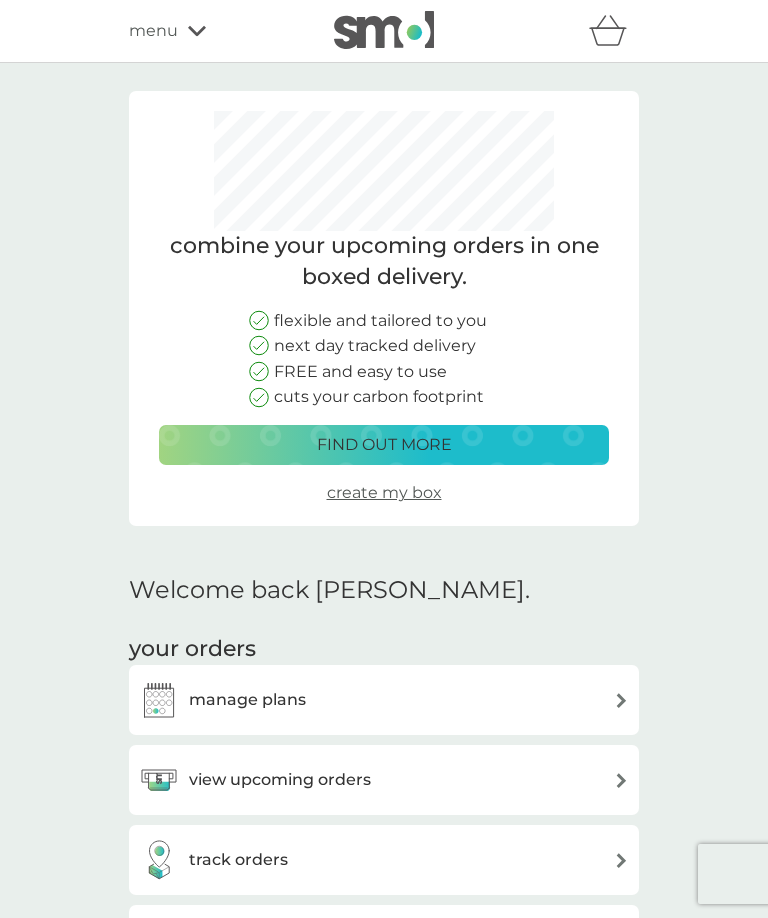 click on "view upcoming orders" at bounding box center [384, 780] 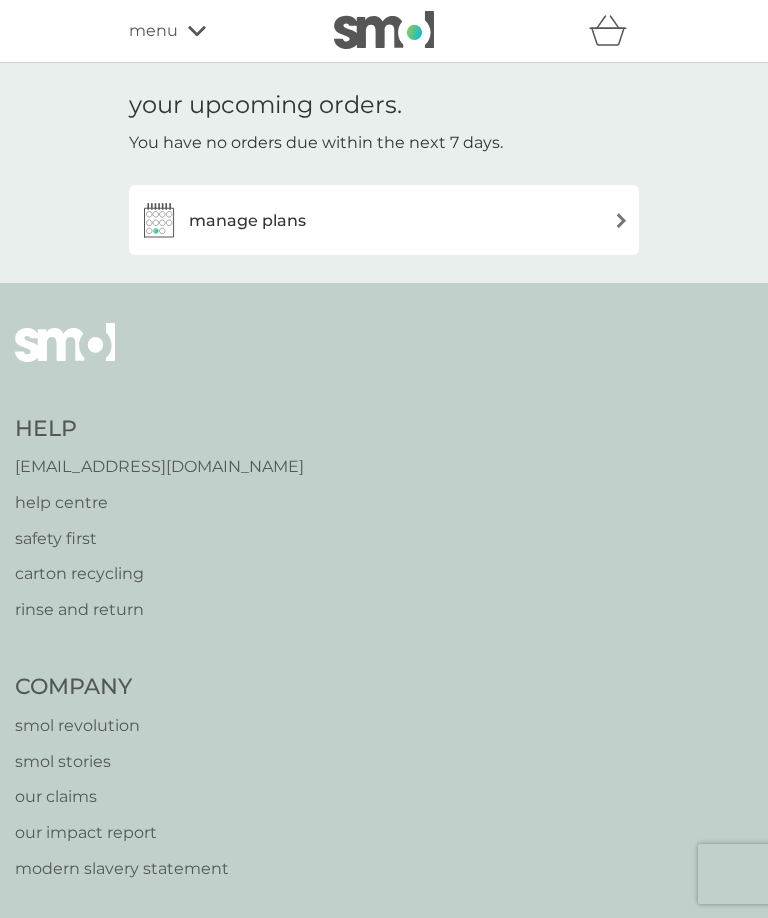click on "manage plans" at bounding box center [384, 220] 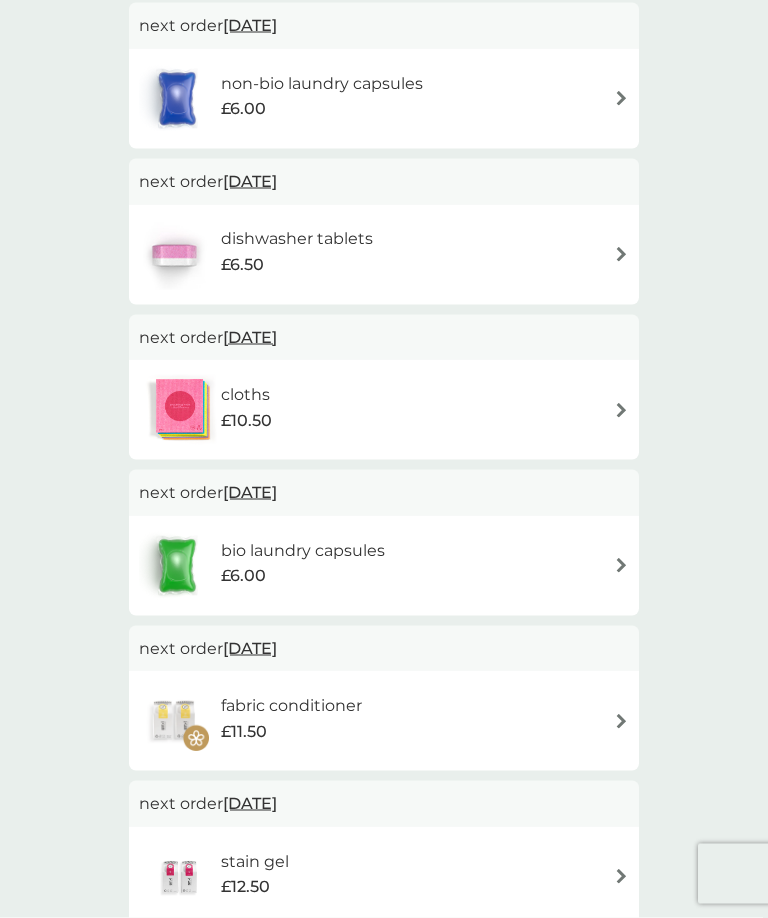scroll, scrollTop: 744, scrollLeft: 0, axis: vertical 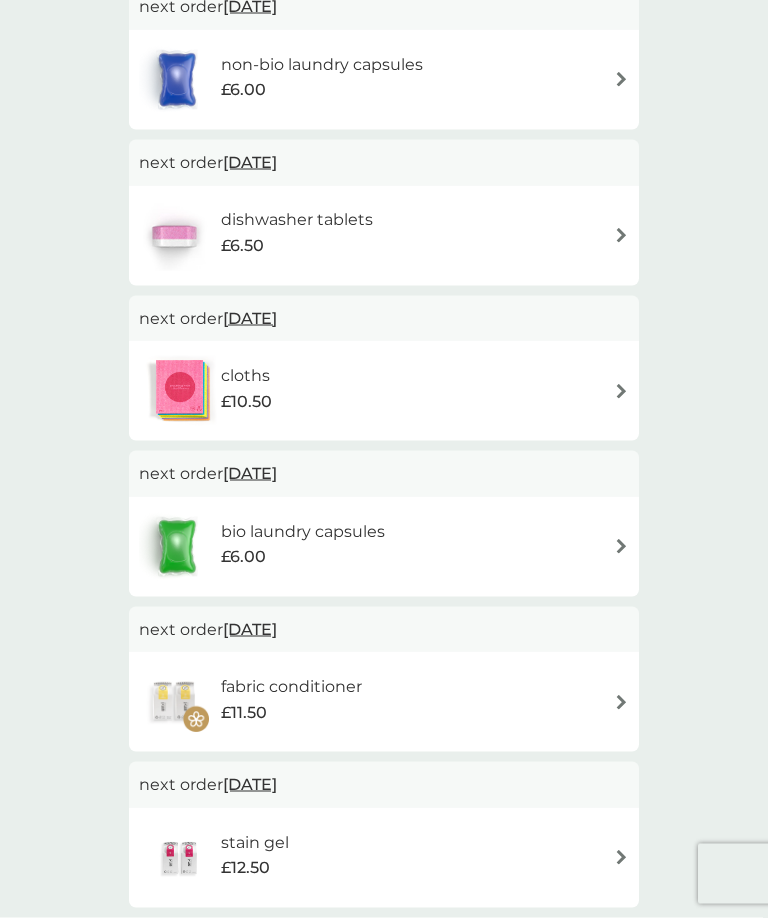 click on "fabric conditioner £11.50" at bounding box center (384, 702) 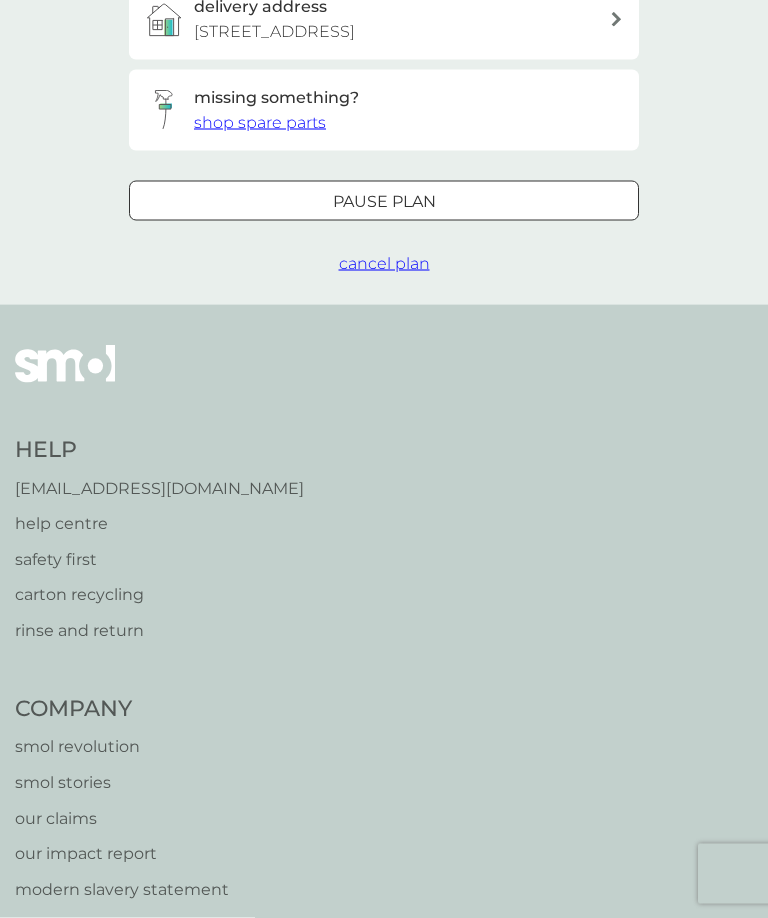 scroll, scrollTop: 0, scrollLeft: 0, axis: both 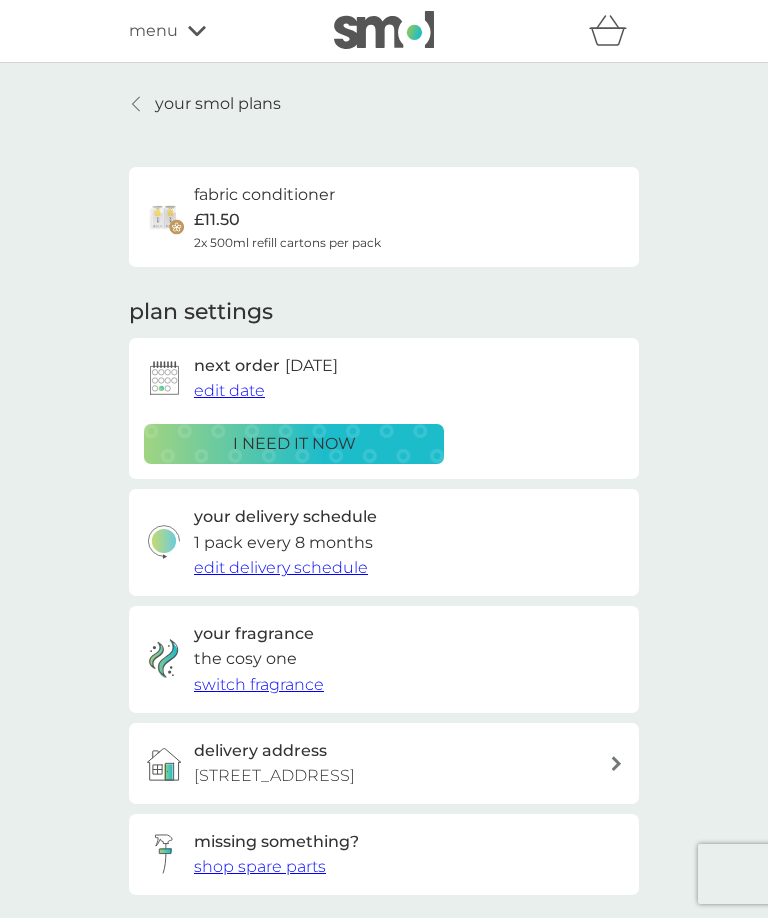 click on "edit date" at bounding box center (229, 390) 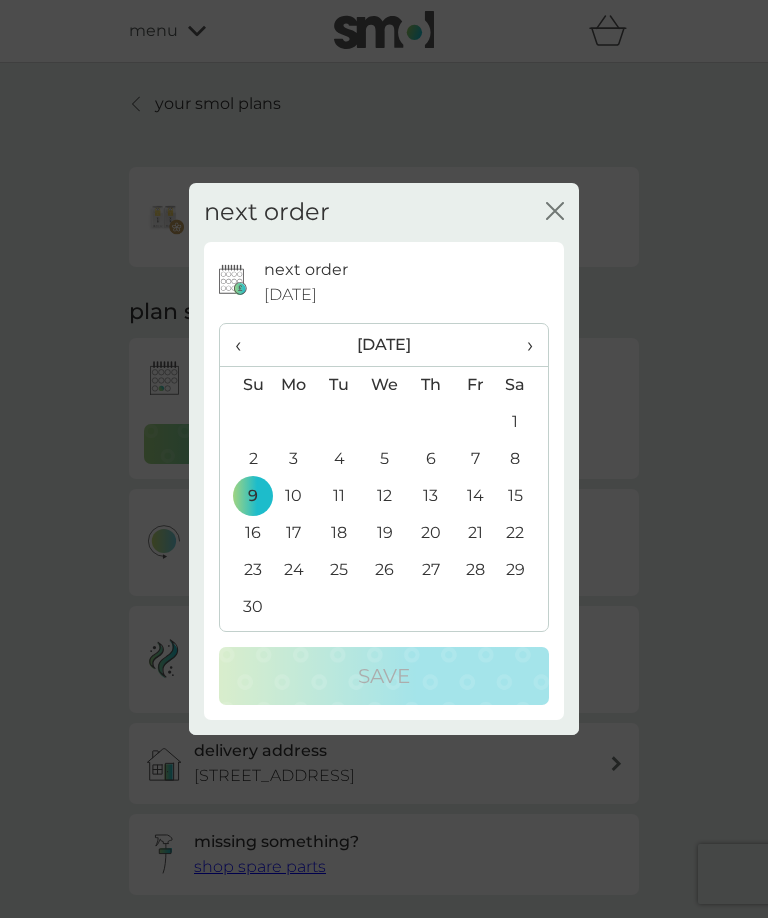 click on "‹" at bounding box center (245, 345) 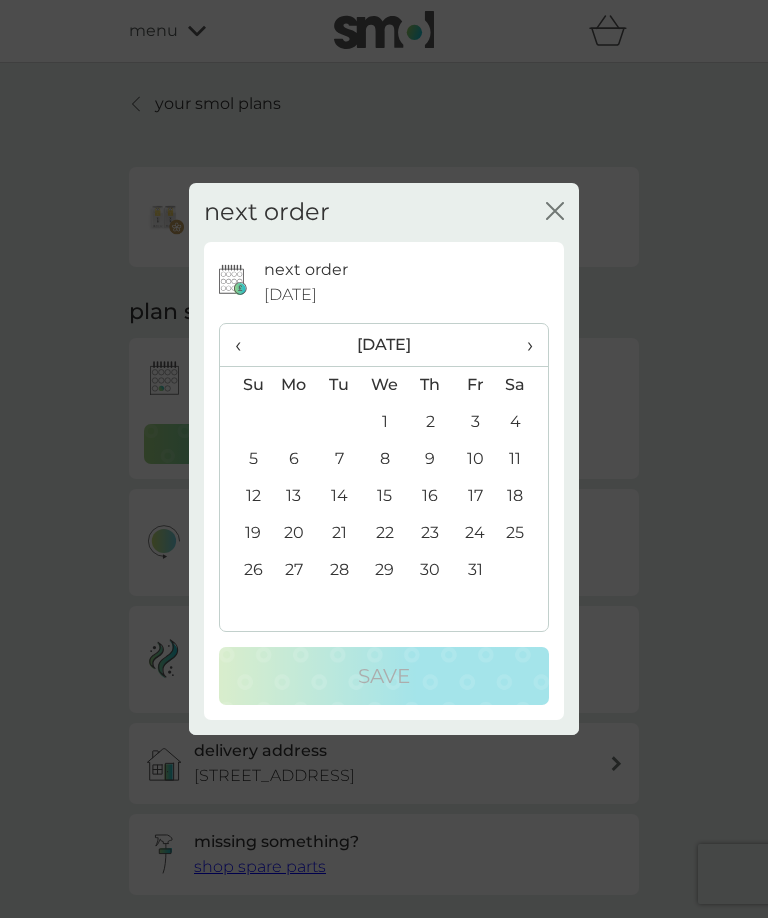 click on "‹" at bounding box center [245, 345] 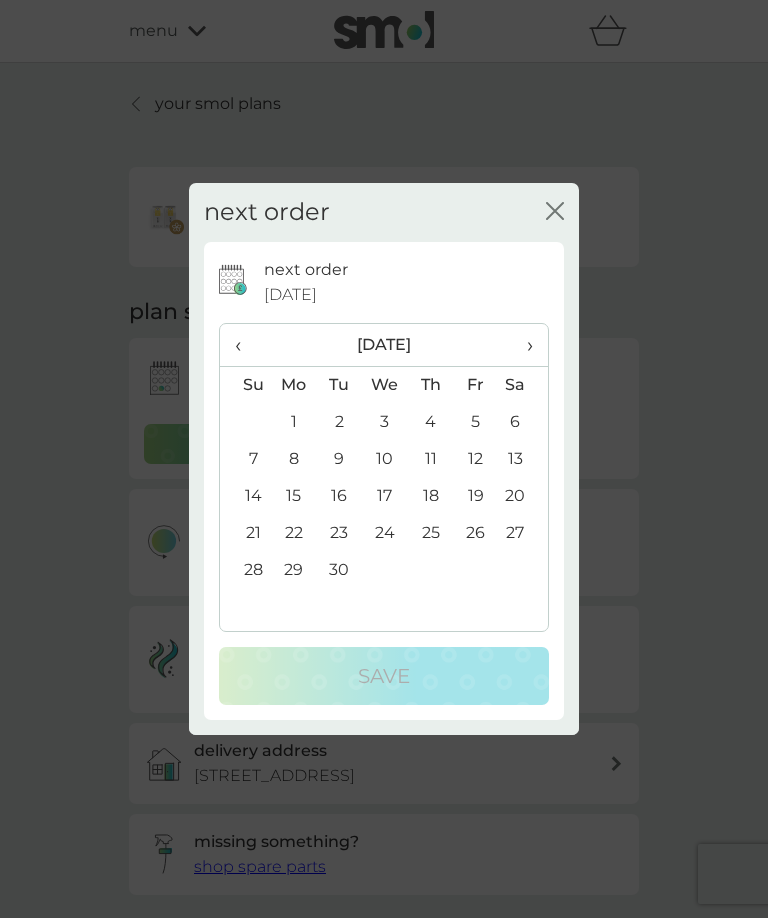 click on "‹" at bounding box center (245, 345) 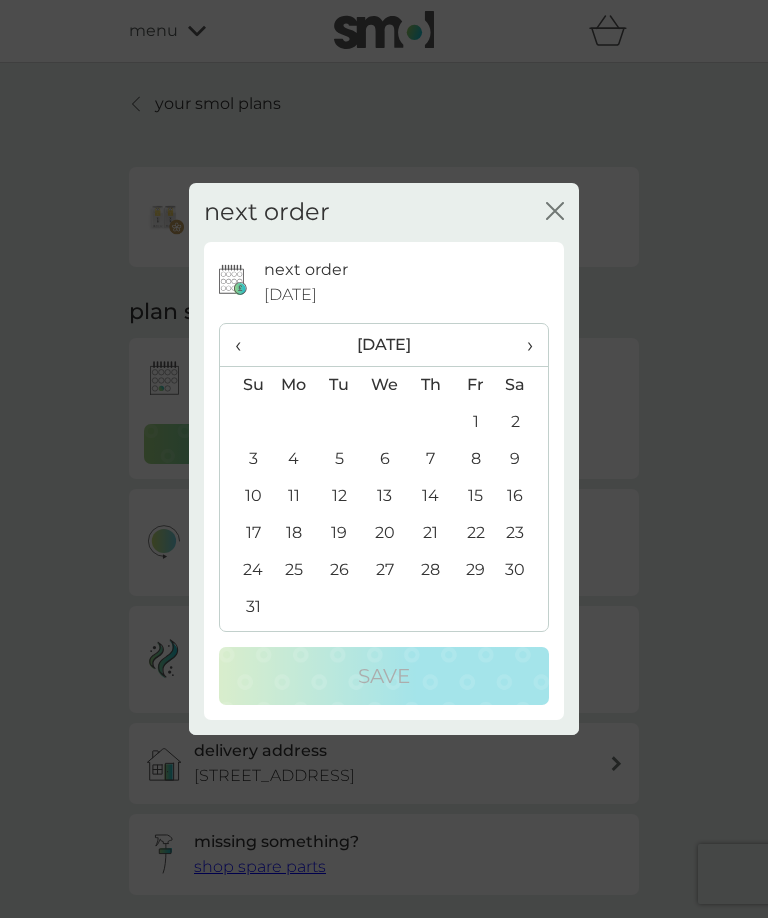 click on "‹" at bounding box center (245, 345) 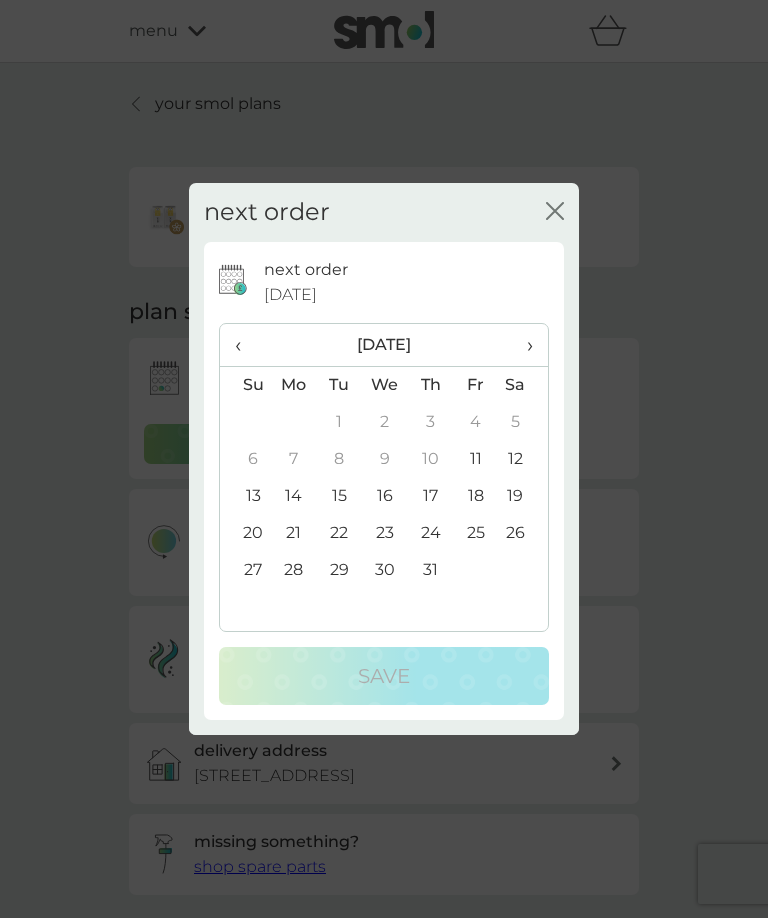 click on "12" at bounding box center (523, 459) 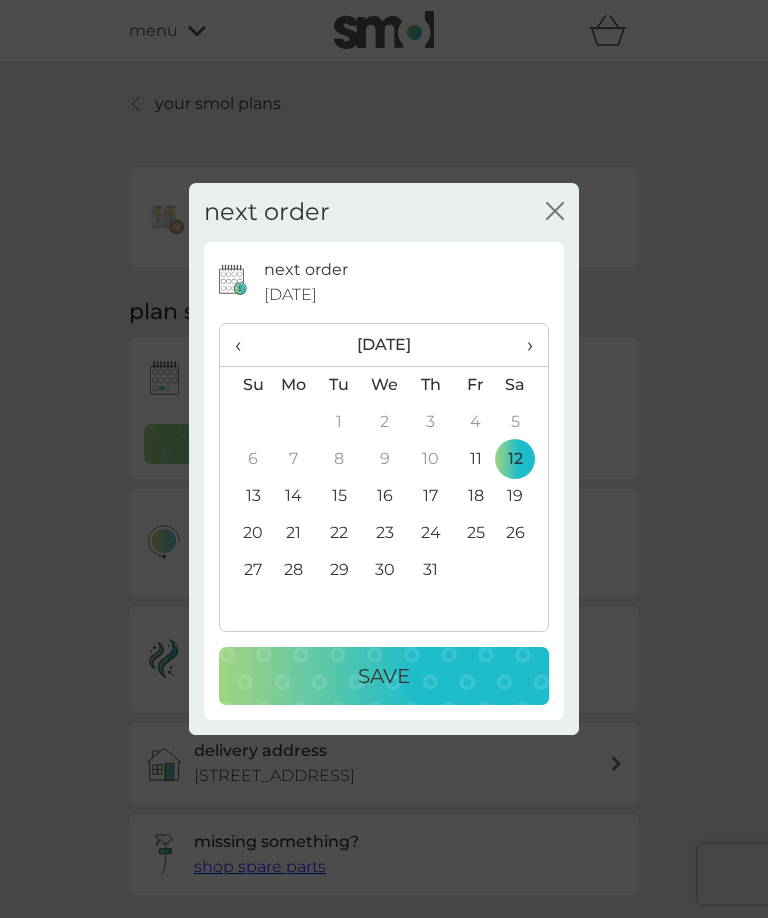 click on "Save" at bounding box center (384, 676) 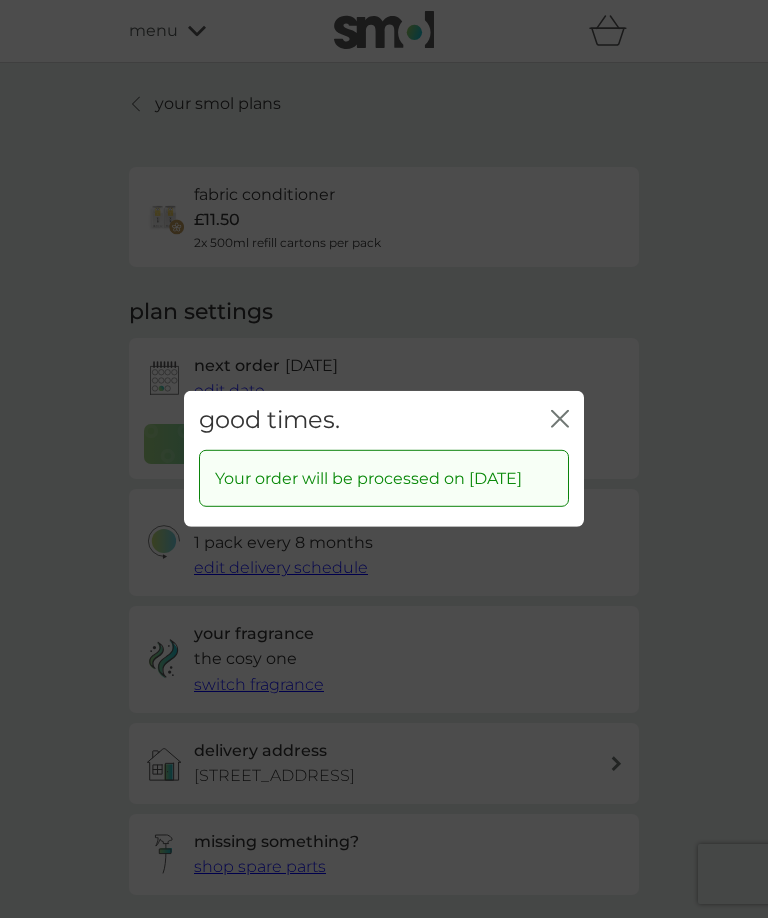click on "close" 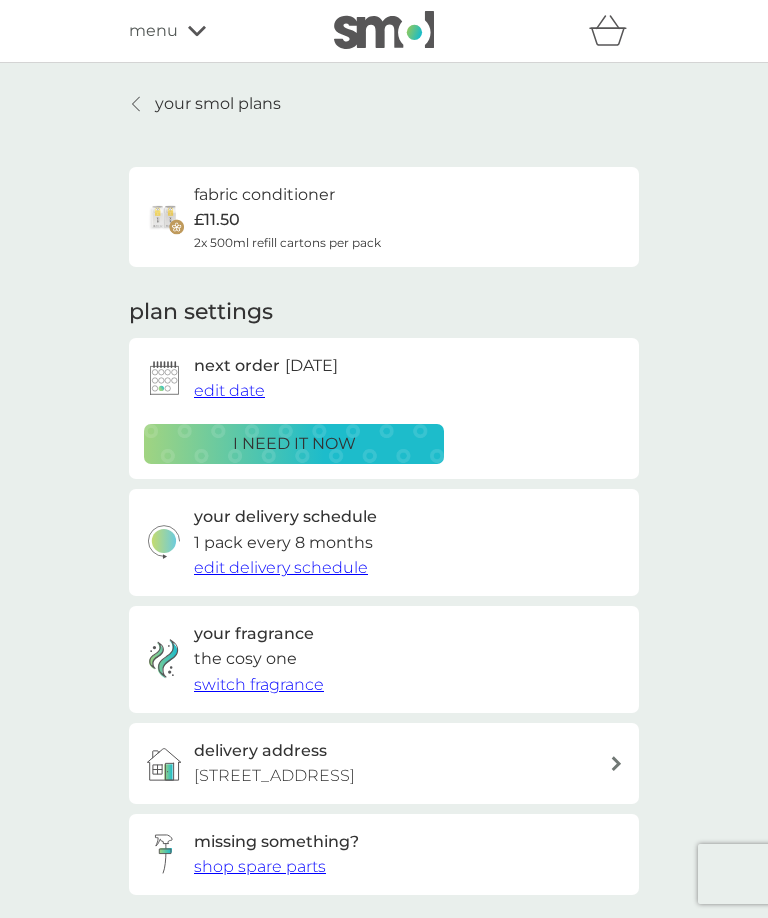 click 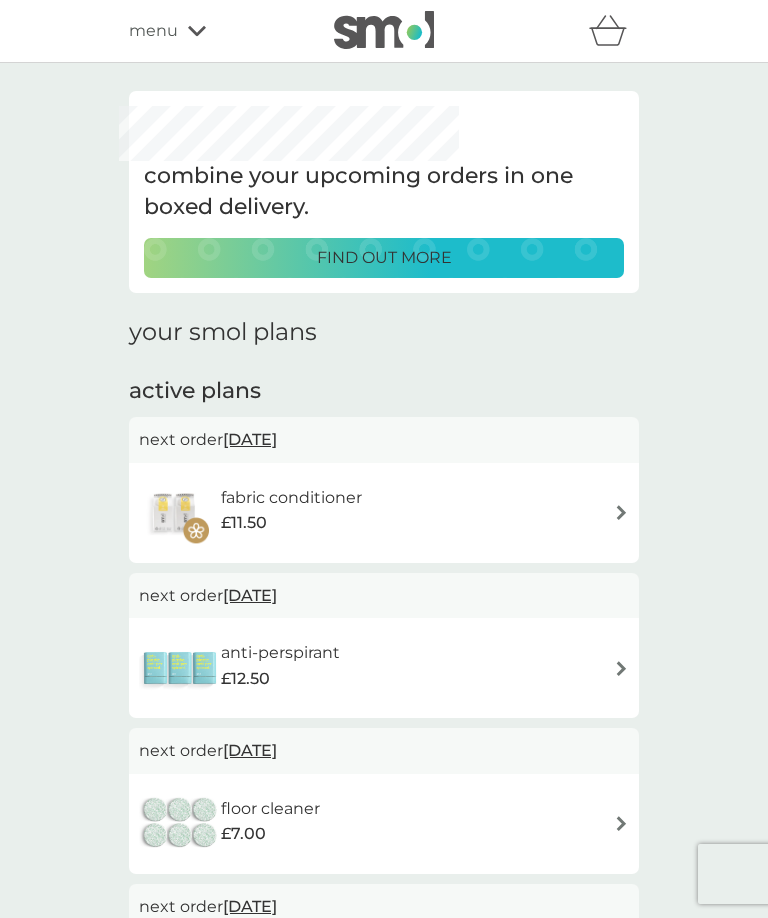 click on "anti-perspirant £12.50" at bounding box center [384, 668] 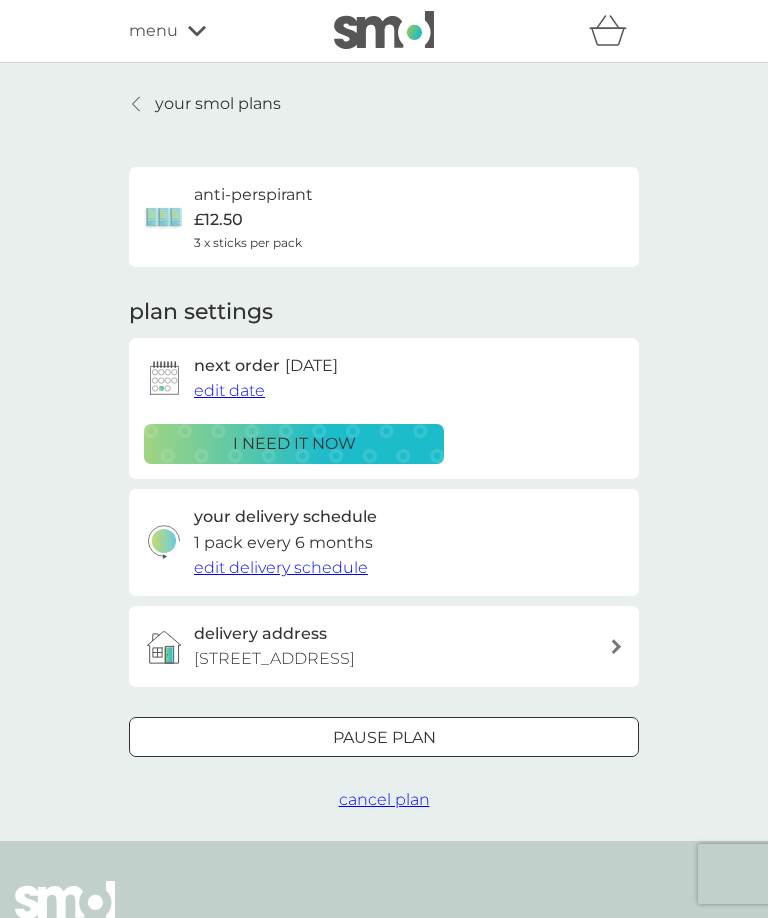 click on "edit date" at bounding box center [229, 390] 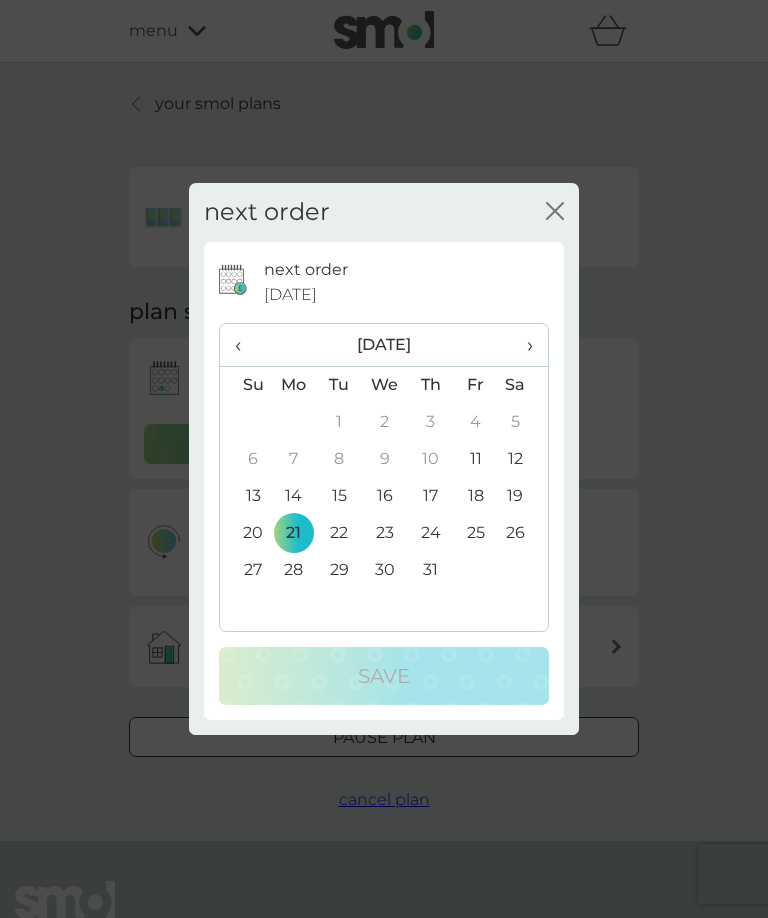 click on "›" at bounding box center (523, 345) 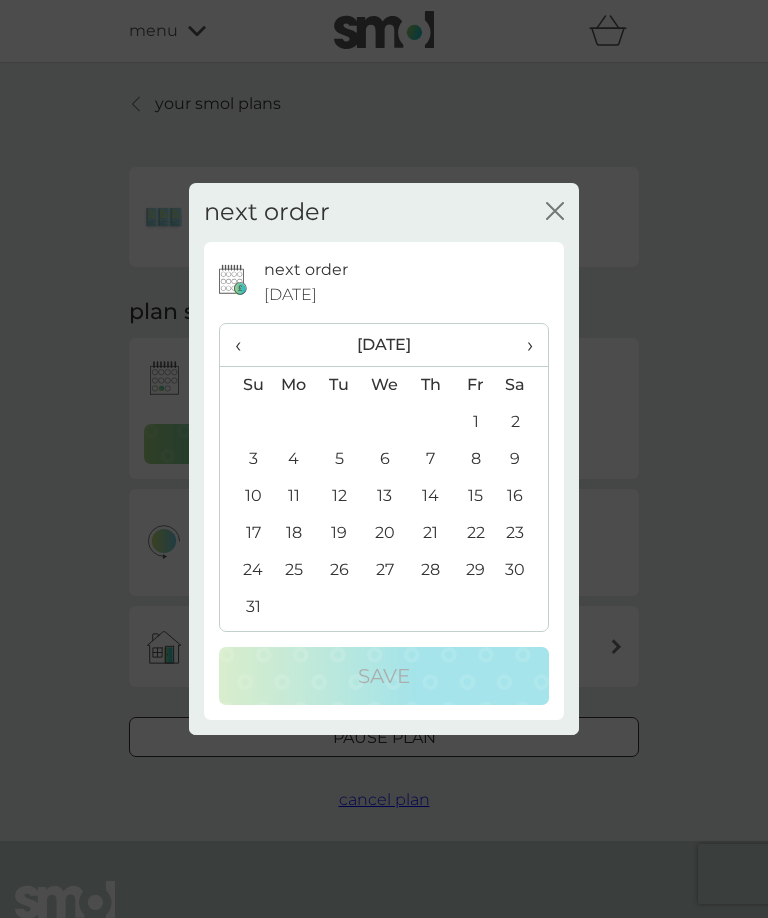 click on "4" at bounding box center [294, 459] 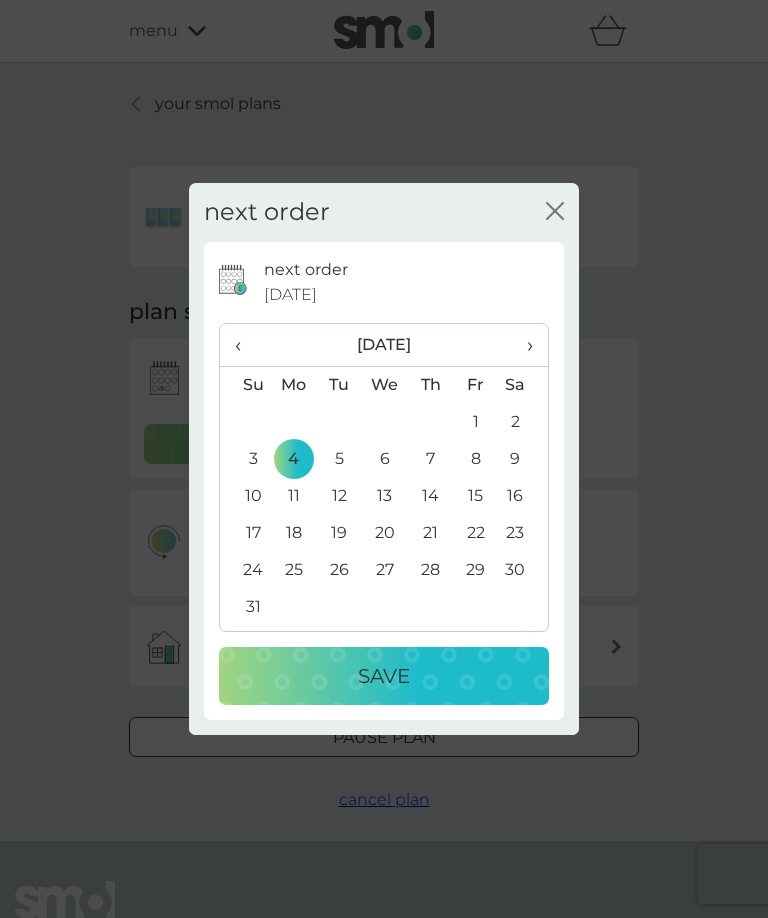 click on "Save" at bounding box center [384, 676] 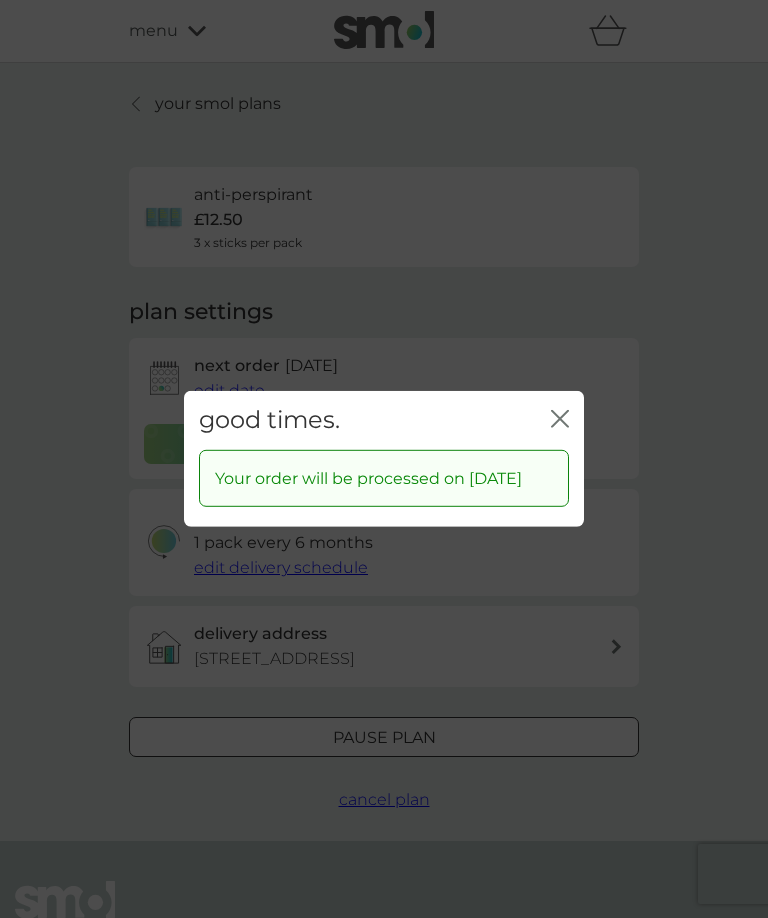 click on "close" 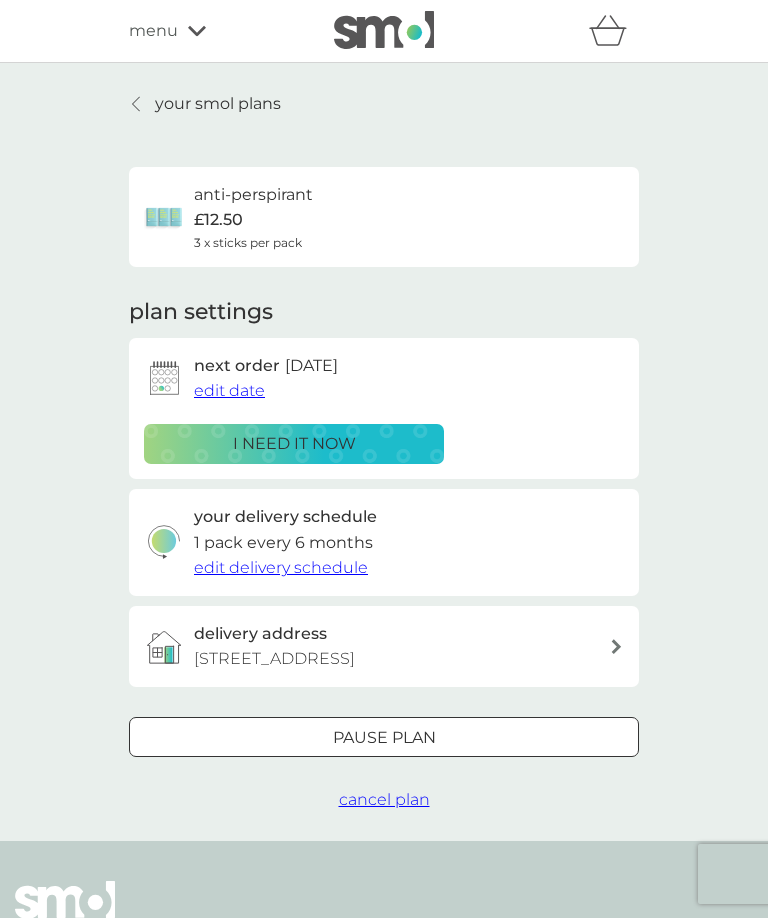 click on "your smol plans anti-perspirant £12.50 3 x sticks per pack plan settings next order 4 Aug 2025 edit date i need it now your delivery schedule 1 pack every 6 months edit delivery schedule delivery address 11 Edinburgh Drive,  Kidlington, OX5 2JF Pause plan cancel plan" at bounding box center [384, 452] 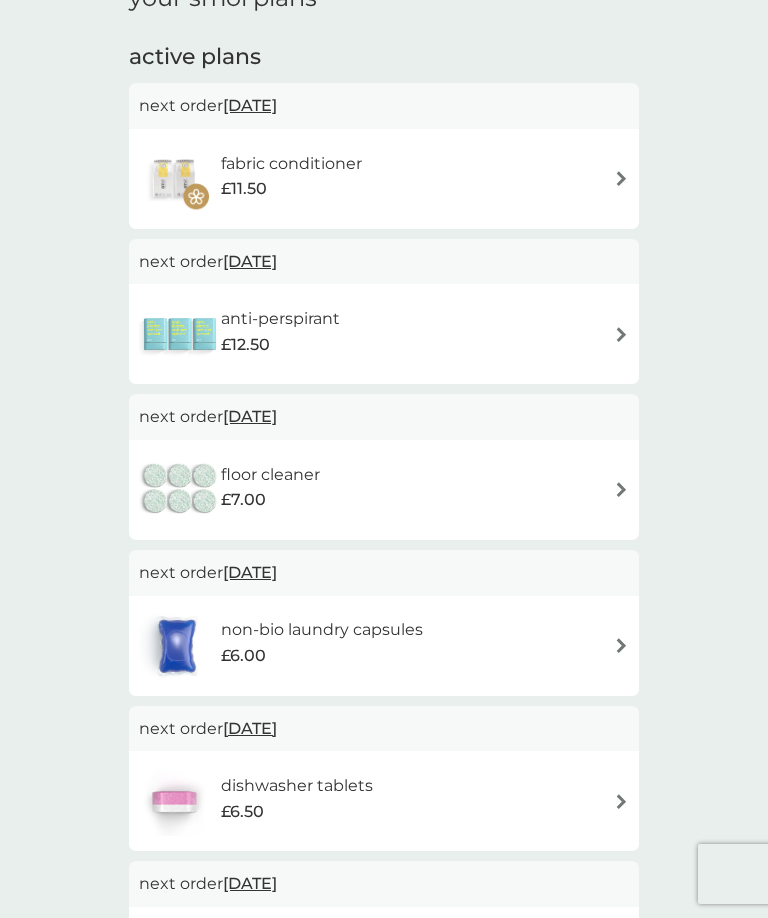 scroll, scrollTop: 332, scrollLeft: 0, axis: vertical 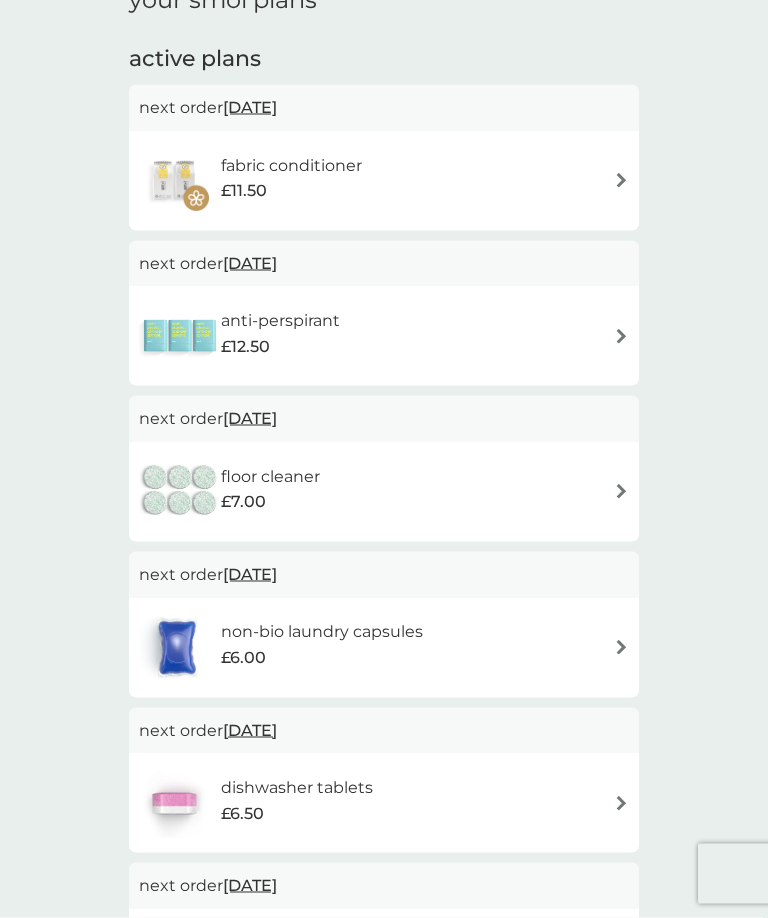 click on "£6.00" at bounding box center (322, 658) 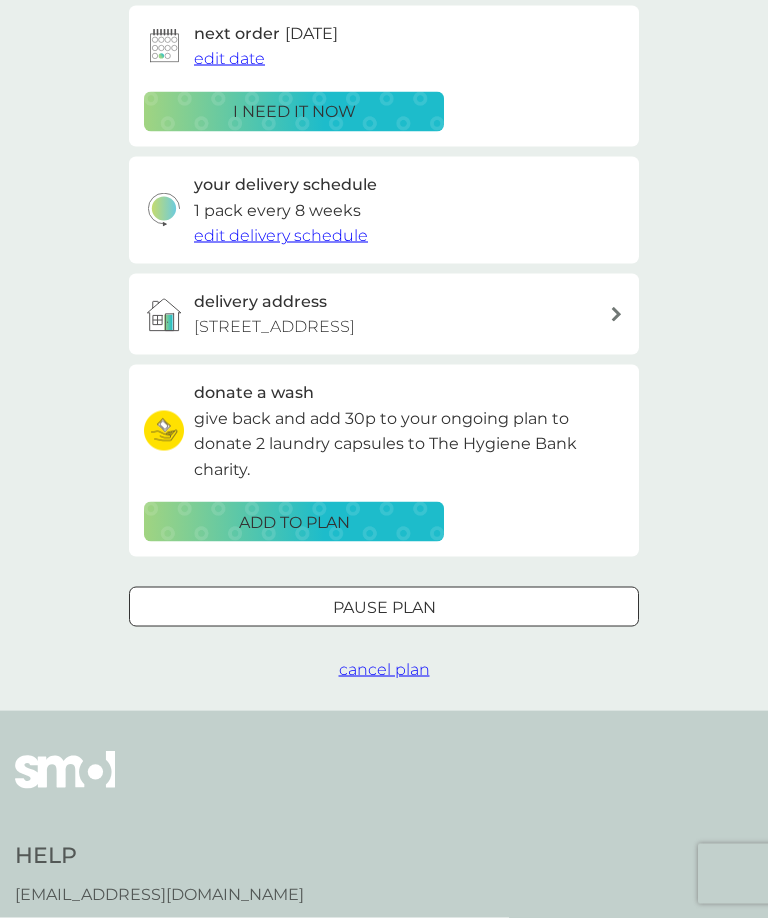 scroll, scrollTop: 0, scrollLeft: 0, axis: both 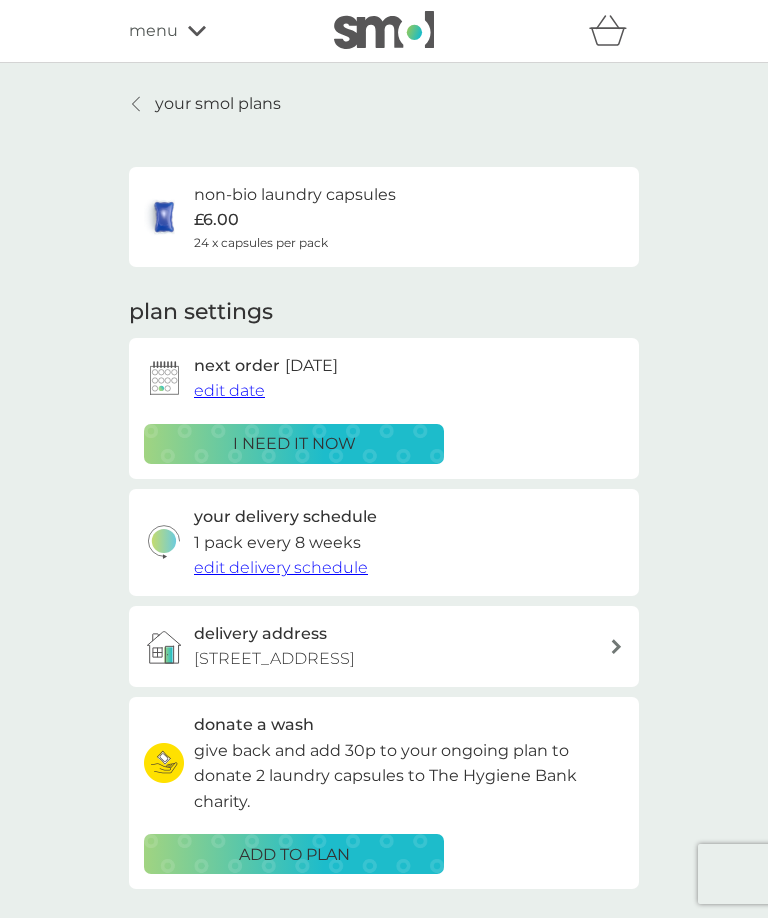 click on "edit date" at bounding box center (229, 390) 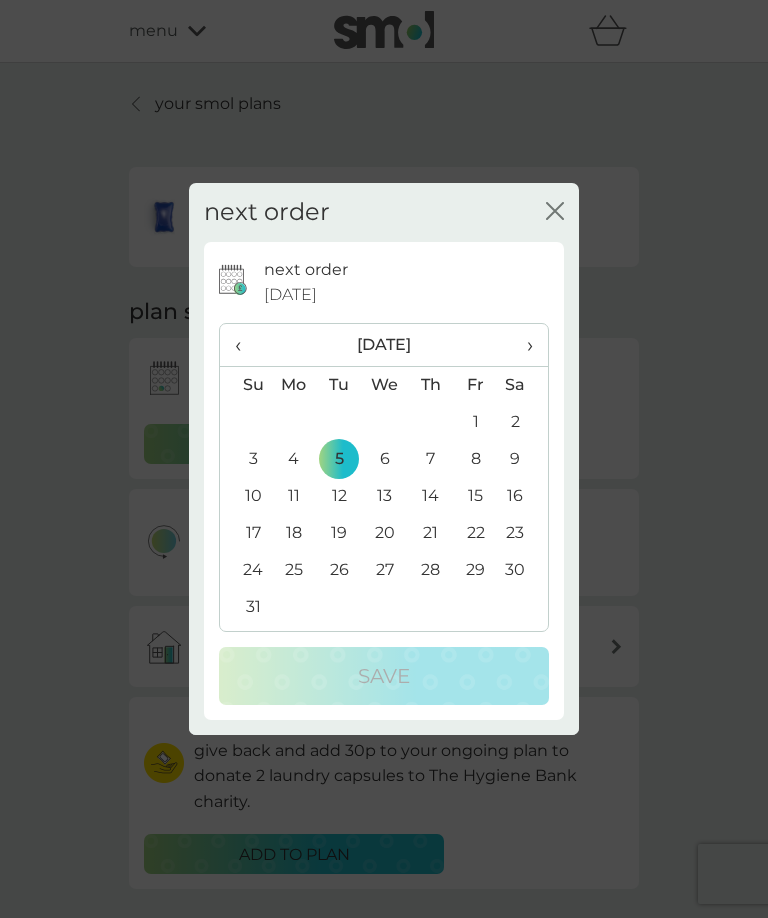 click on "‹" at bounding box center (245, 345) 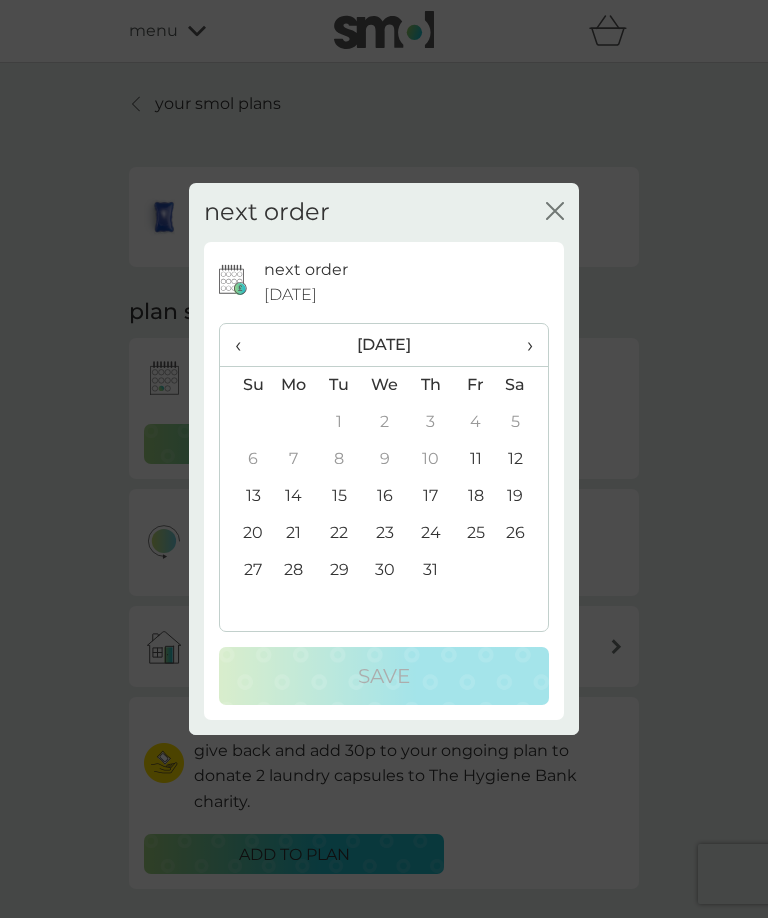 click on "12" at bounding box center (523, 459) 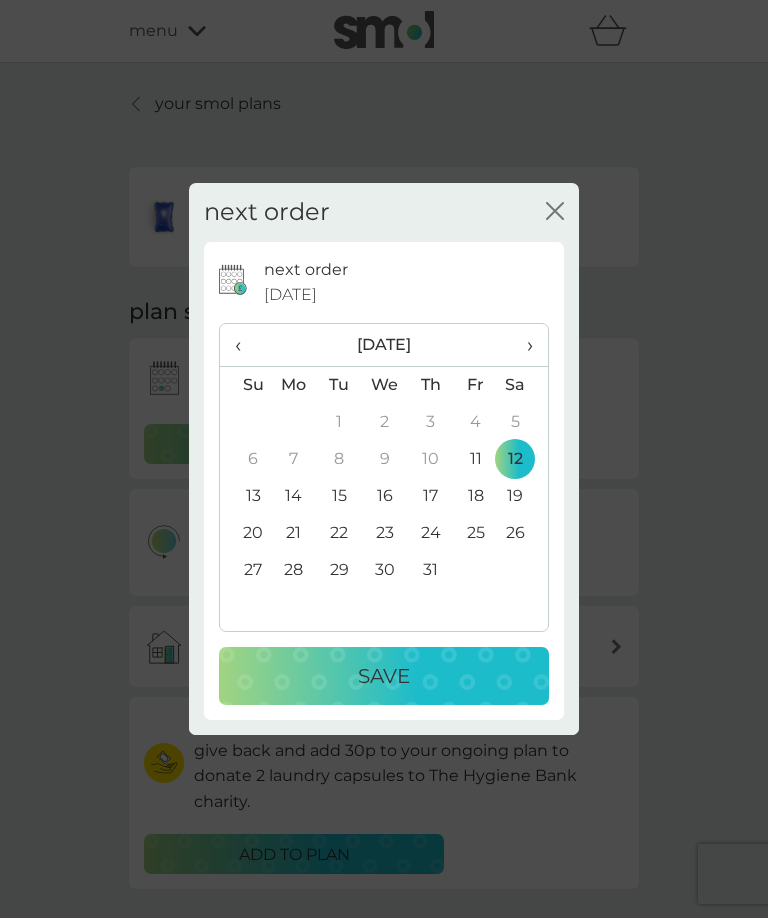 click on "Save" at bounding box center (384, 676) 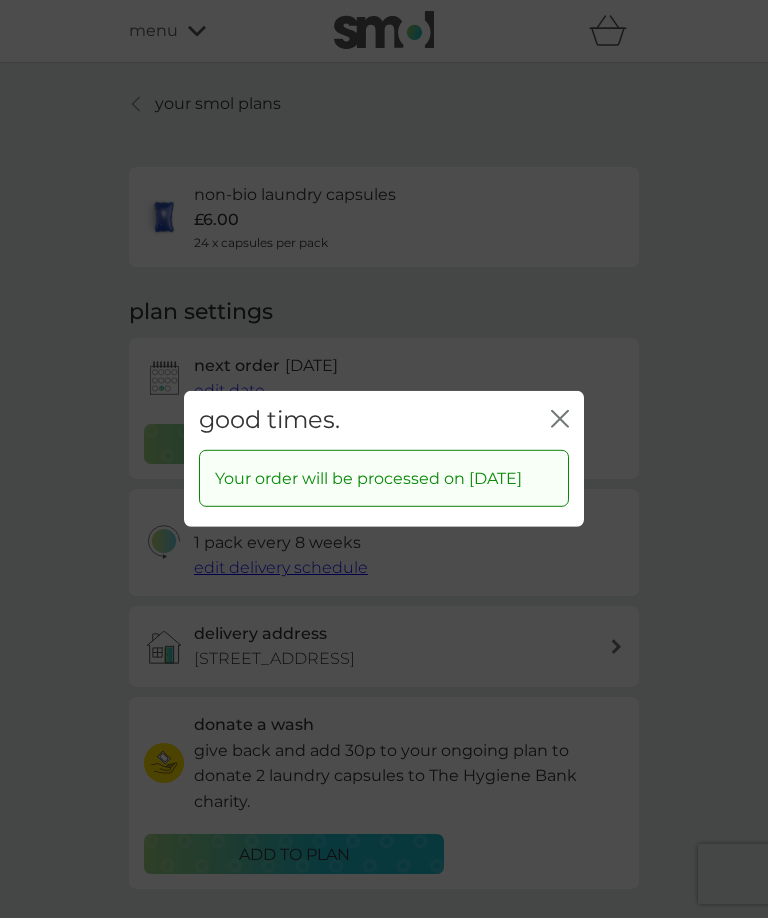 click 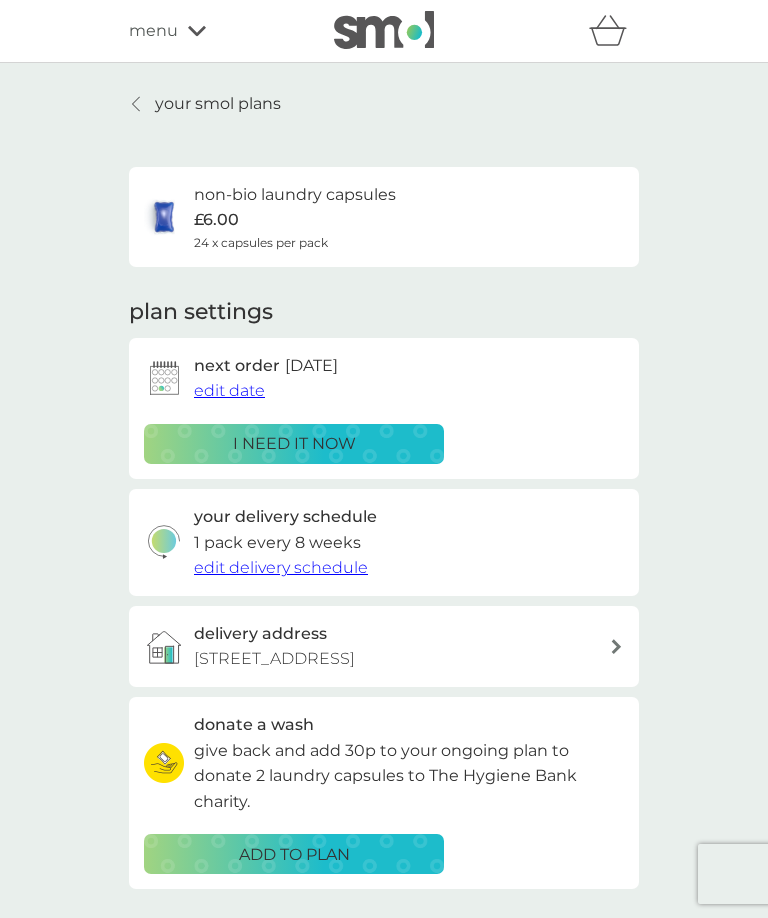 click 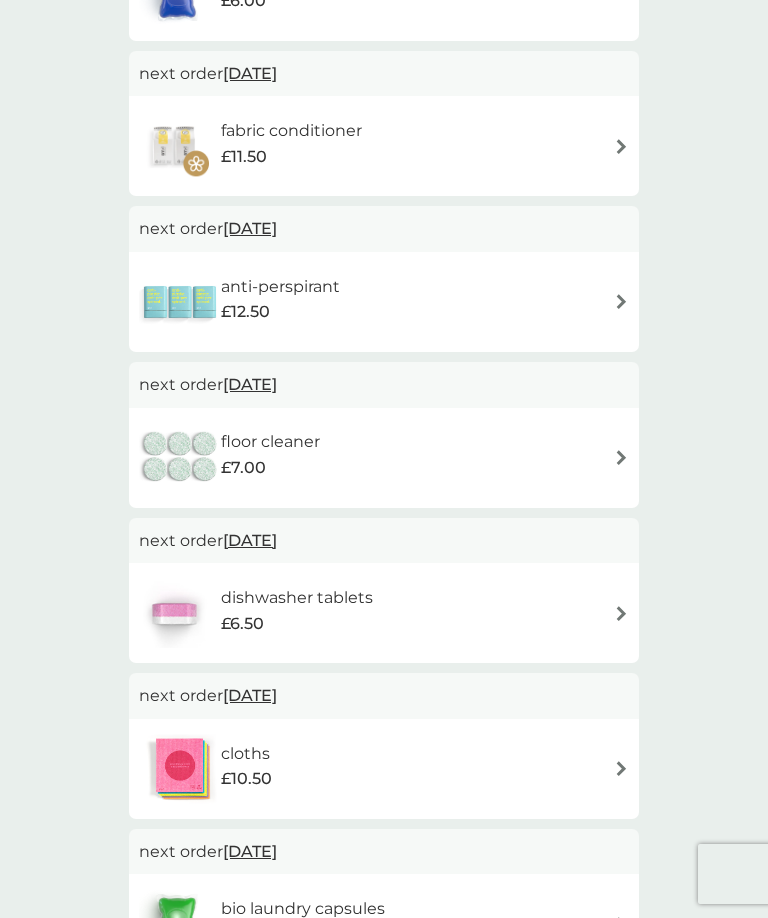 scroll, scrollTop: 523, scrollLeft: 0, axis: vertical 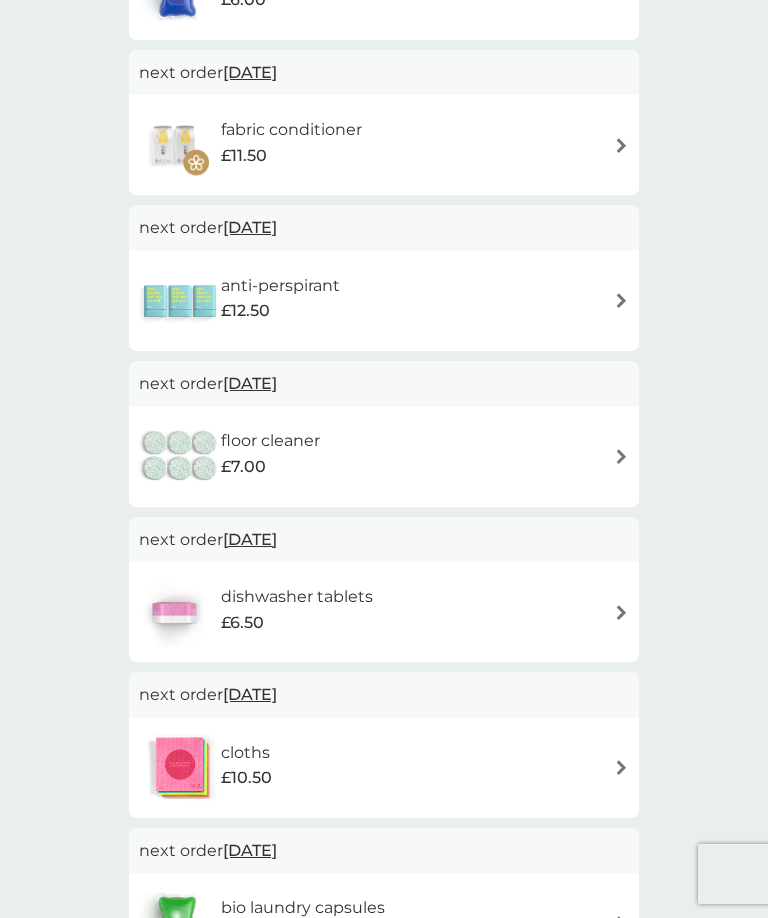 click on "cloths £10.50" at bounding box center [384, 768] 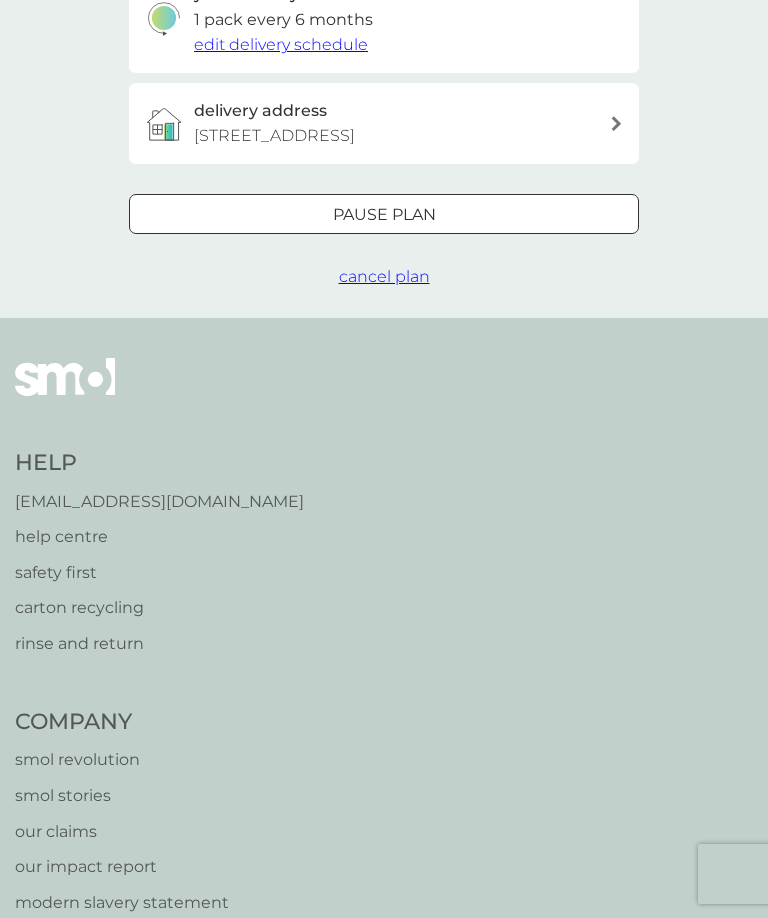 scroll, scrollTop: 0, scrollLeft: 0, axis: both 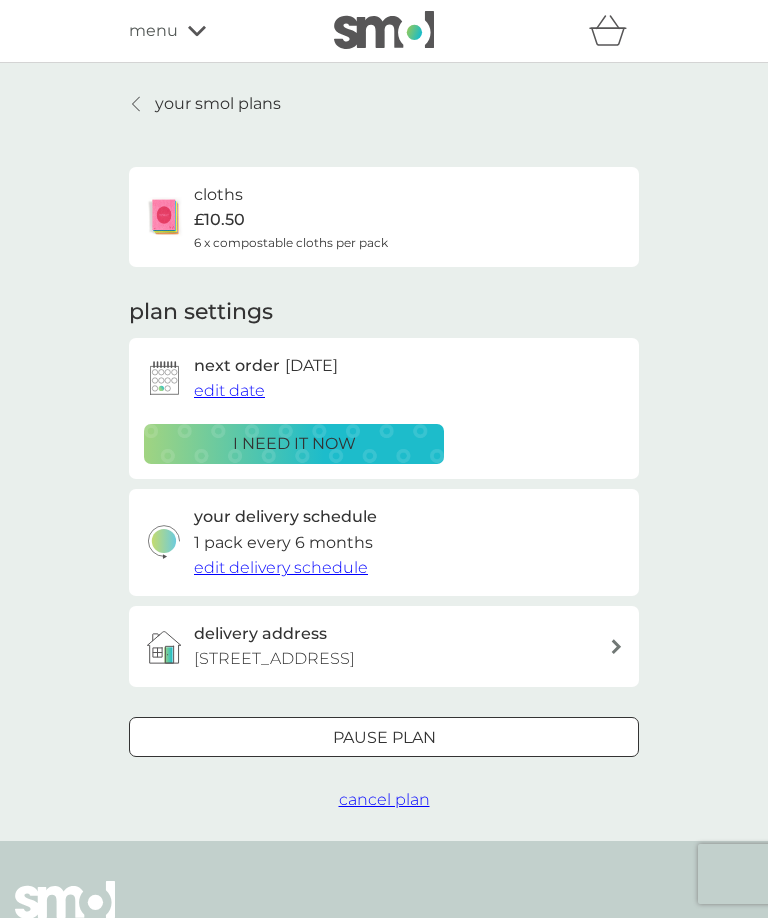 click on "edit delivery schedule" at bounding box center [281, 567] 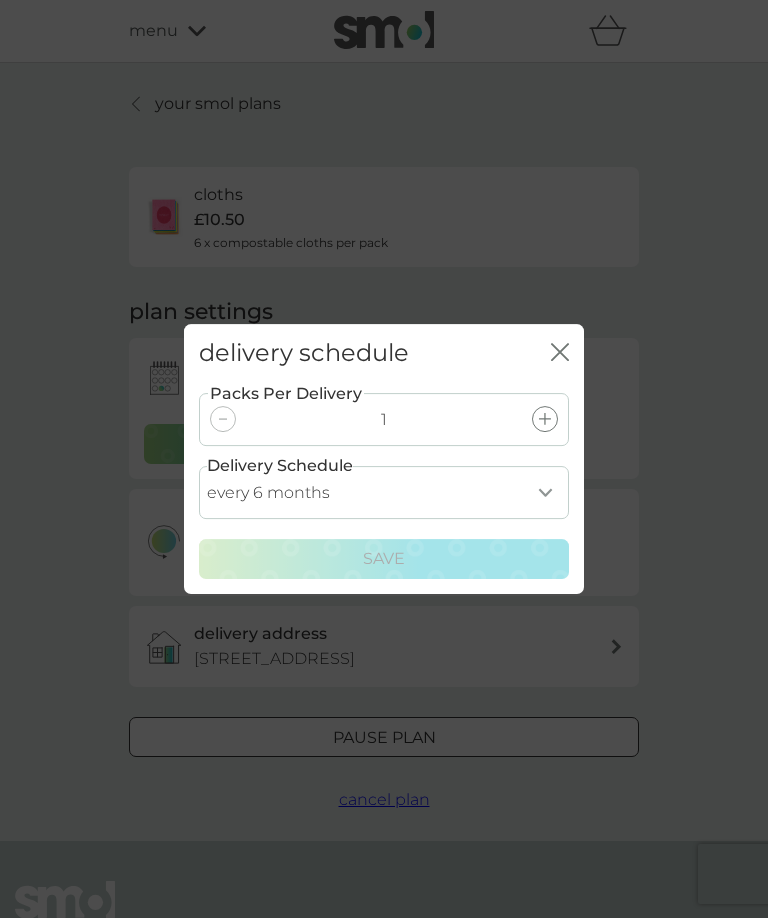 click on "close" 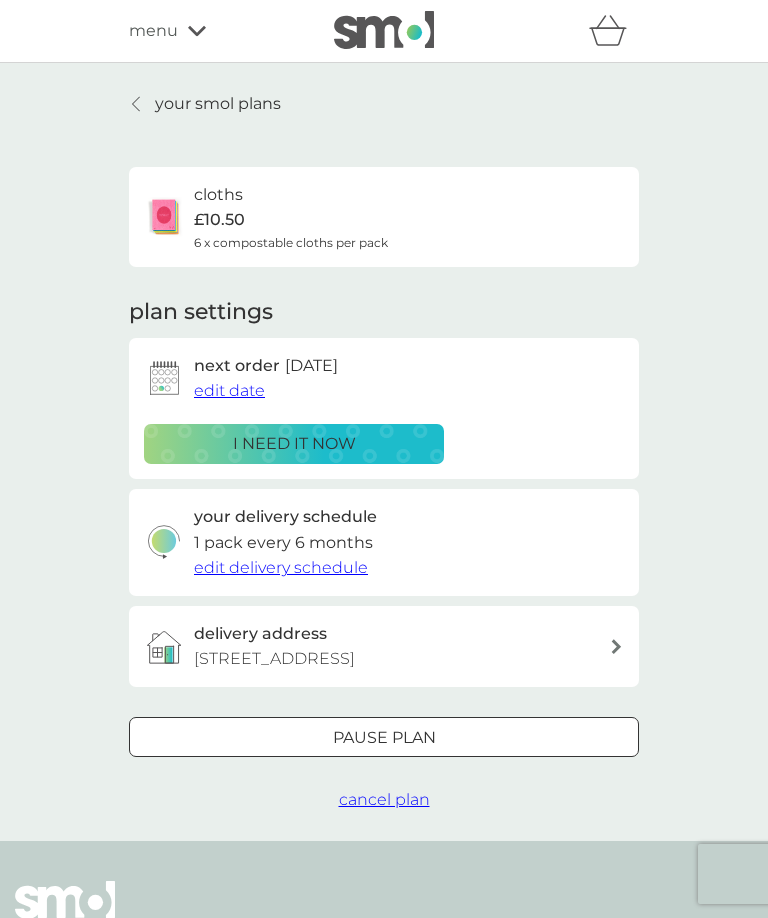 click on "edit date" at bounding box center (229, 390) 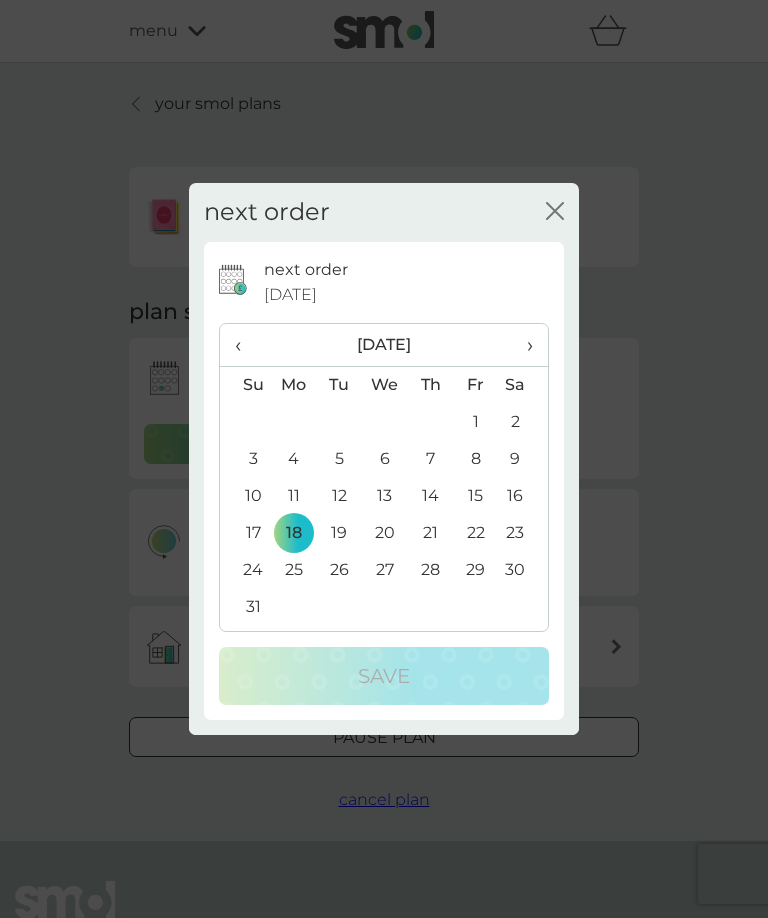 click on "›" at bounding box center [523, 345] 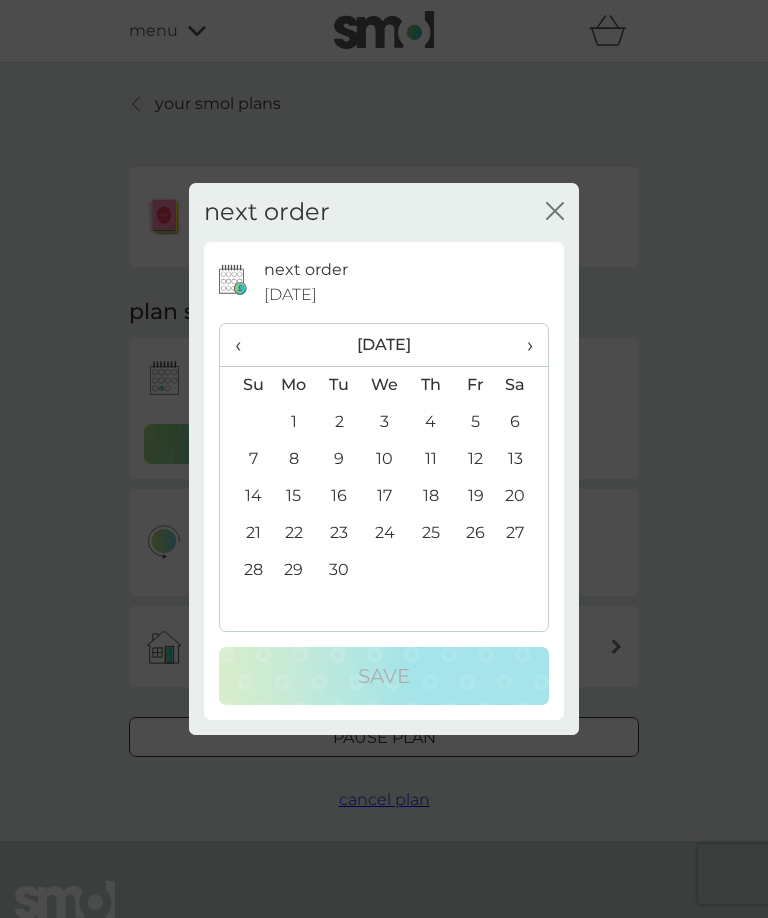 click on "22" at bounding box center (294, 533) 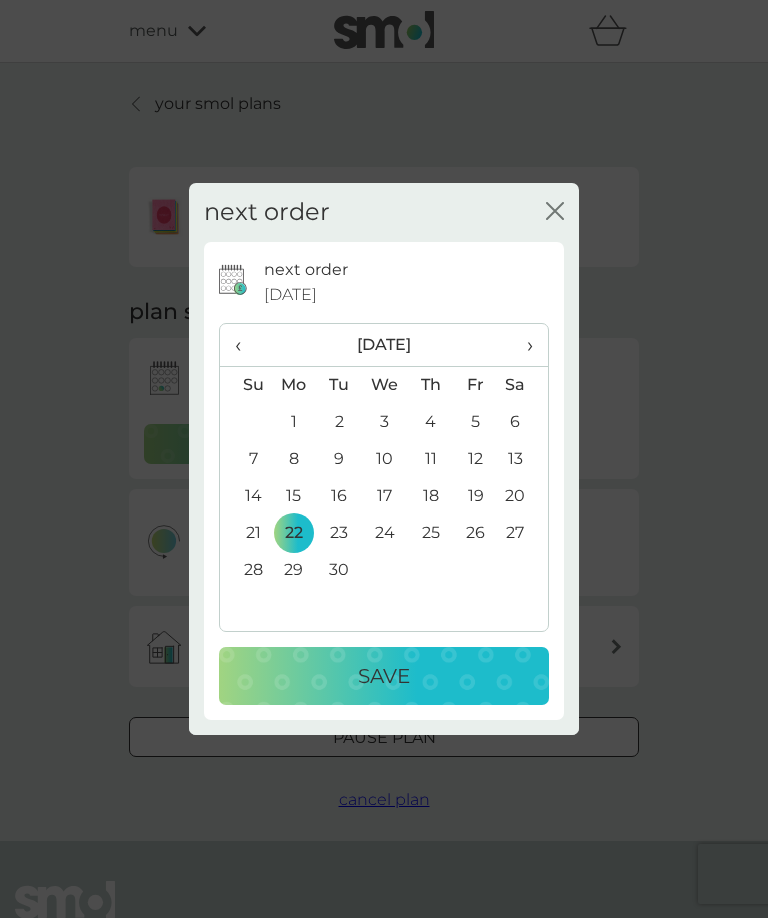 click on "Save" at bounding box center [384, 676] 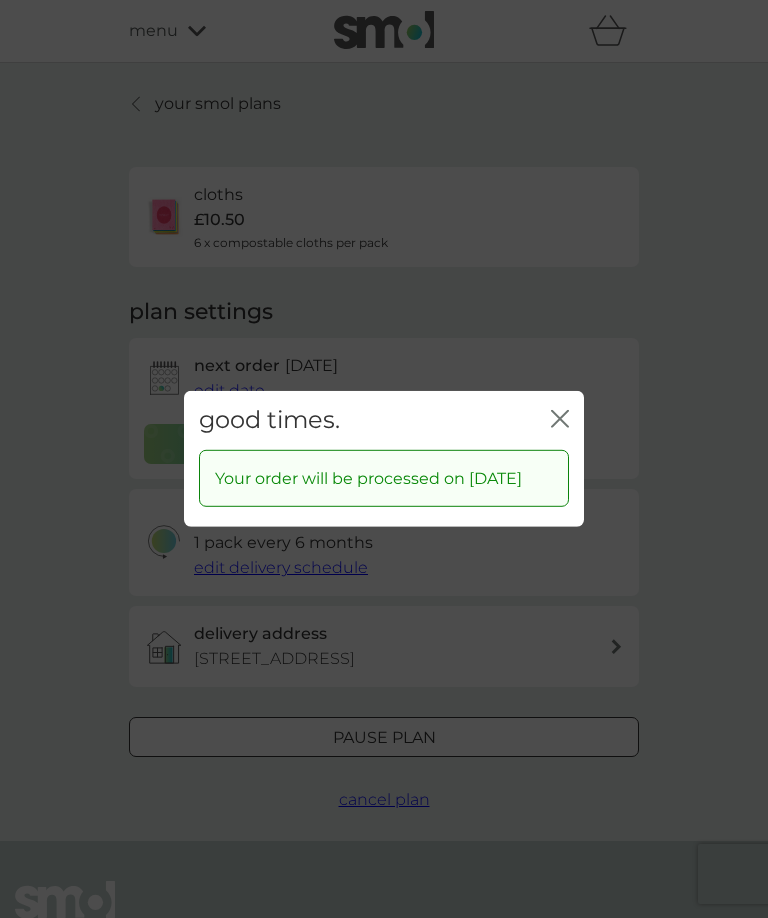 click on "close" at bounding box center (560, 420) 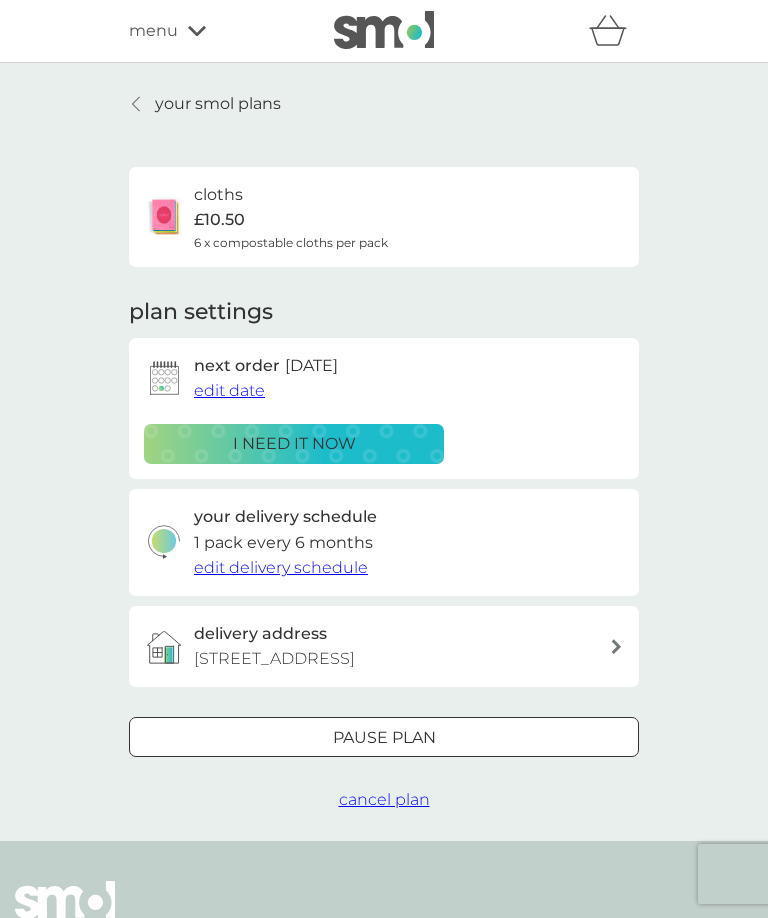 click 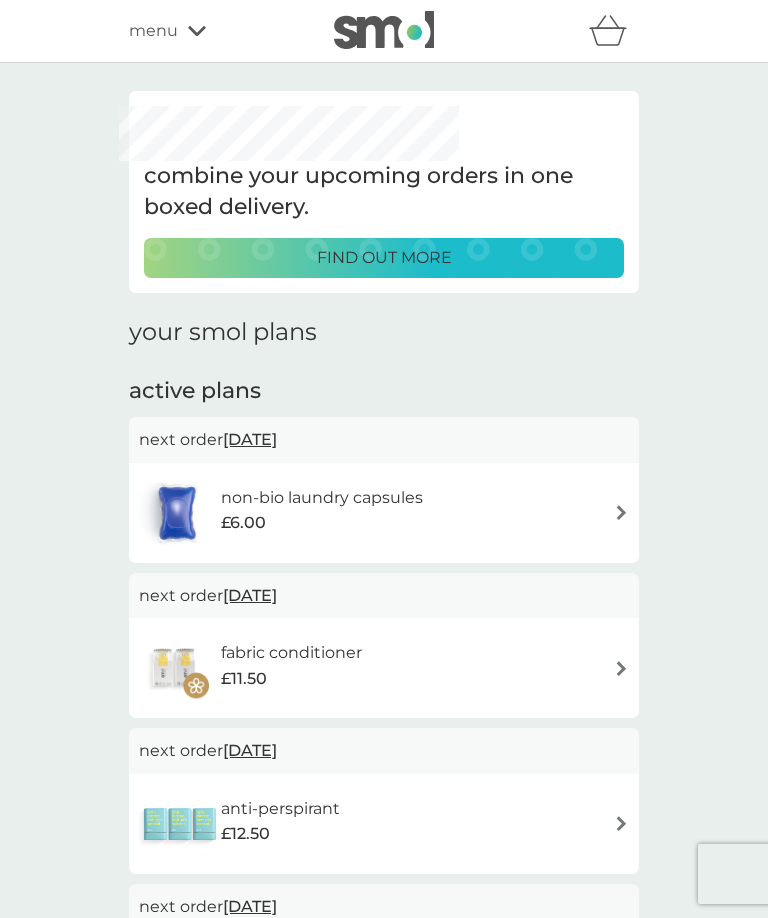 click on "find out more" at bounding box center [384, 258] 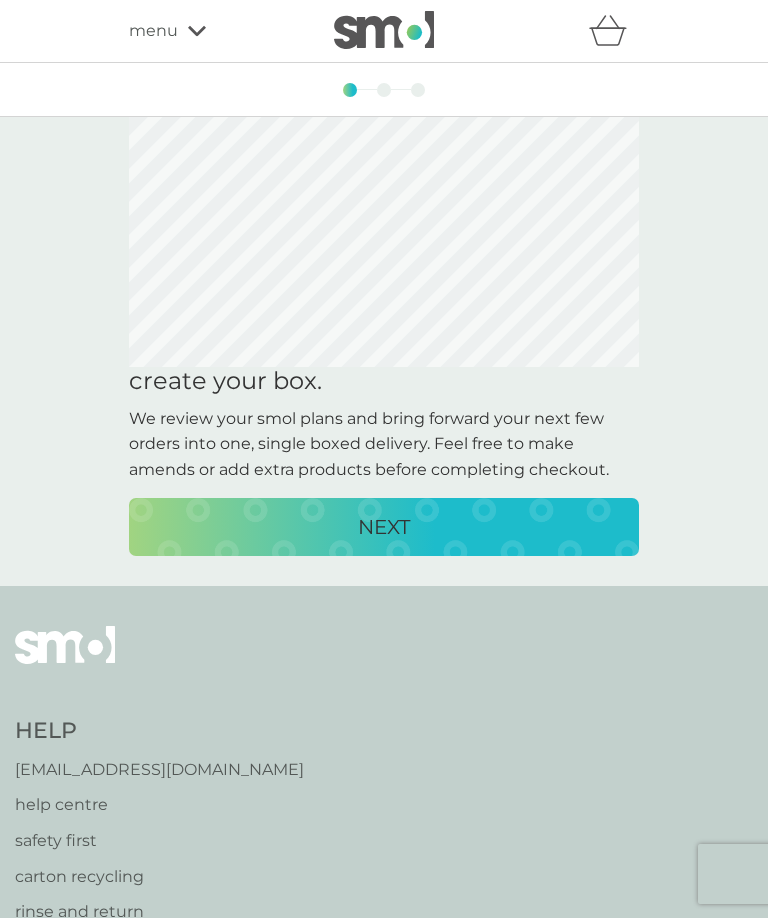 click on "NEXT" at bounding box center (384, 527) 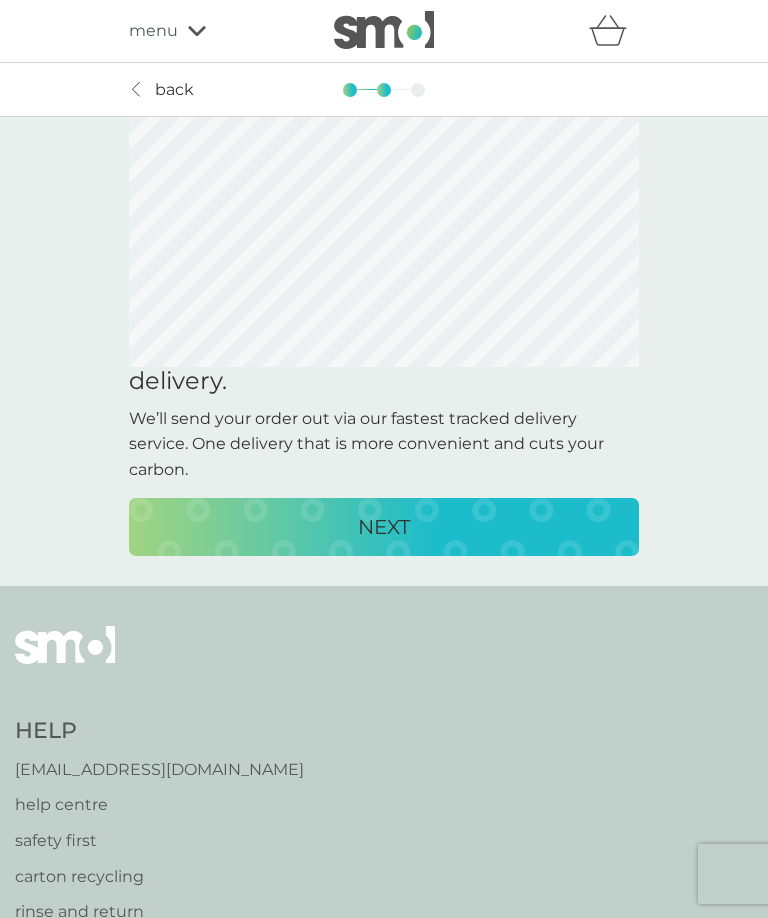 click on "NEXT" at bounding box center [384, 527] 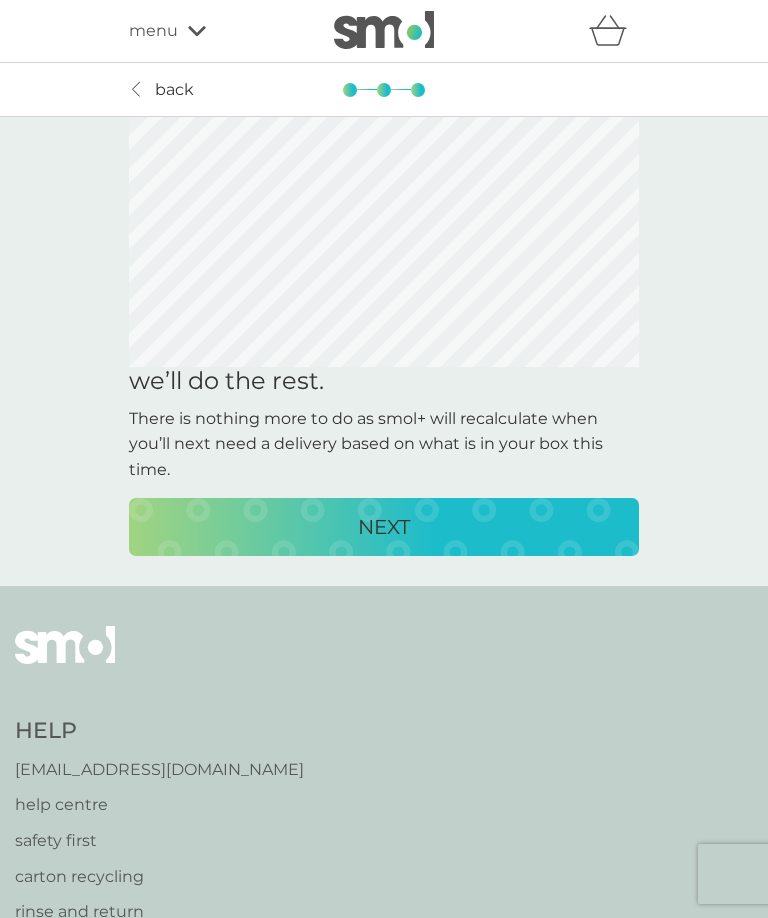 click on "back" at bounding box center (174, 90) 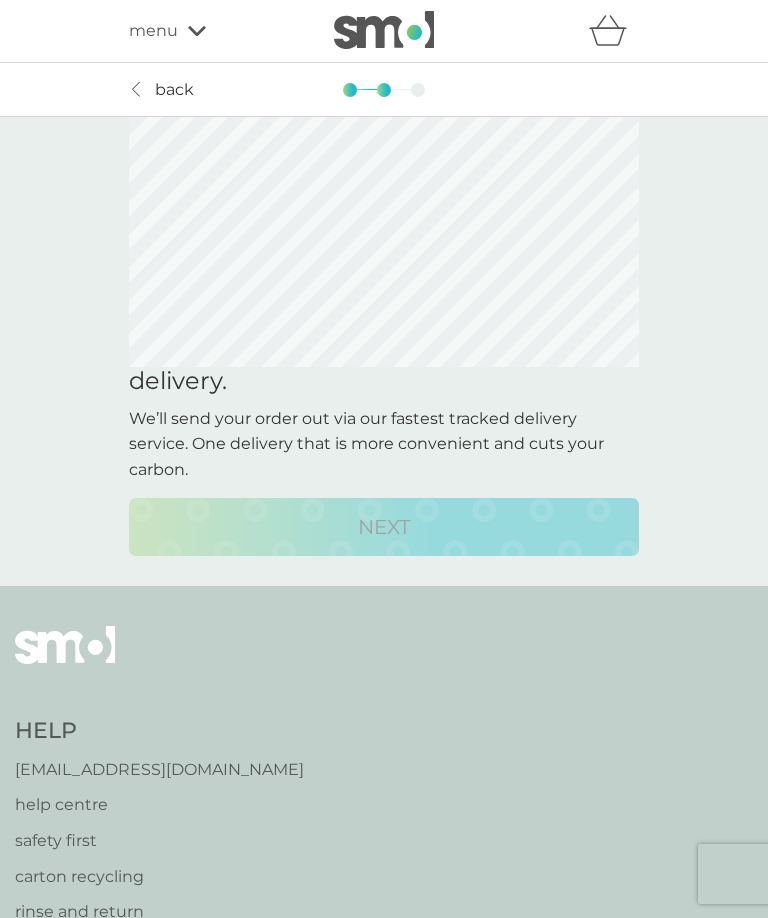 click on "back back" at bounding box center [161, 90] 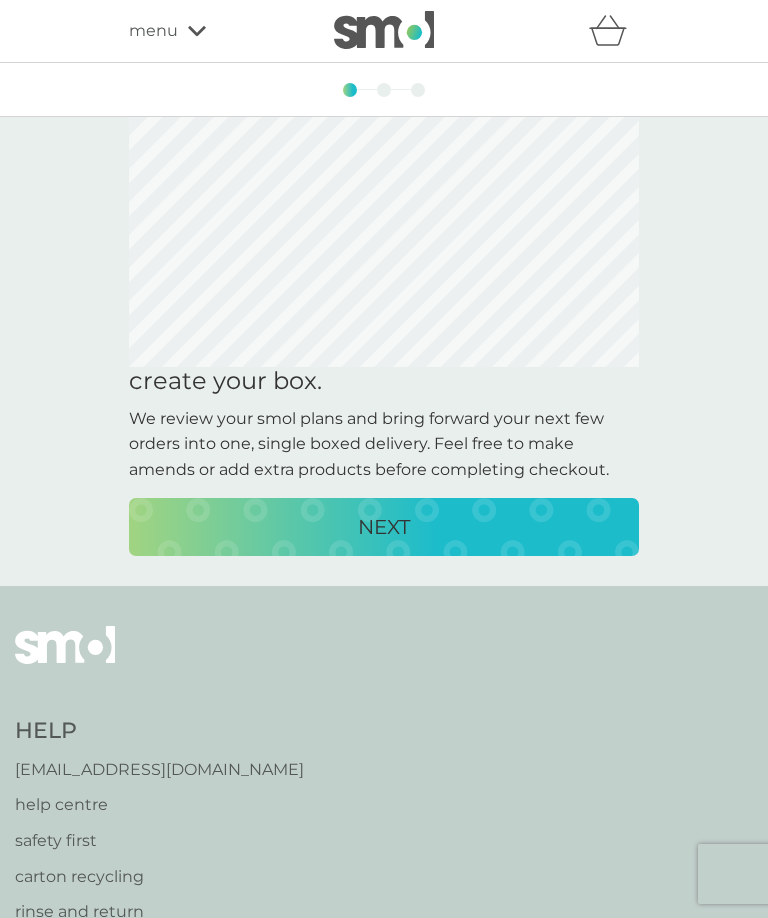 click on "NEXT" at bounding box center (384, 527) 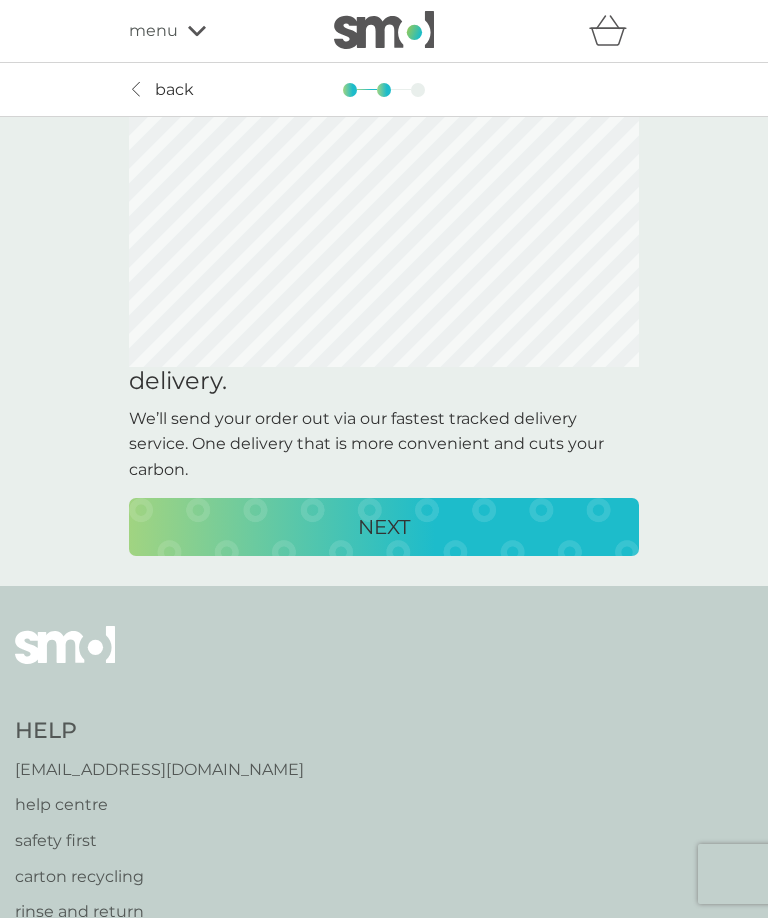 click on "NEXT" at bounding box center [384, 527] 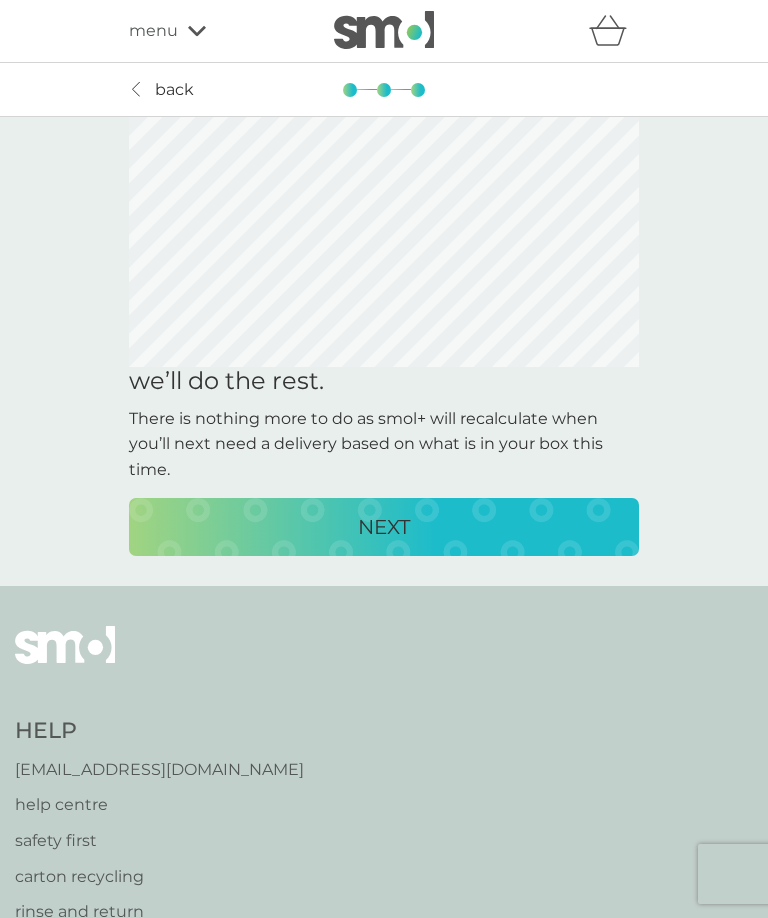 click on "NEXT" at bounding box center (384, 527) 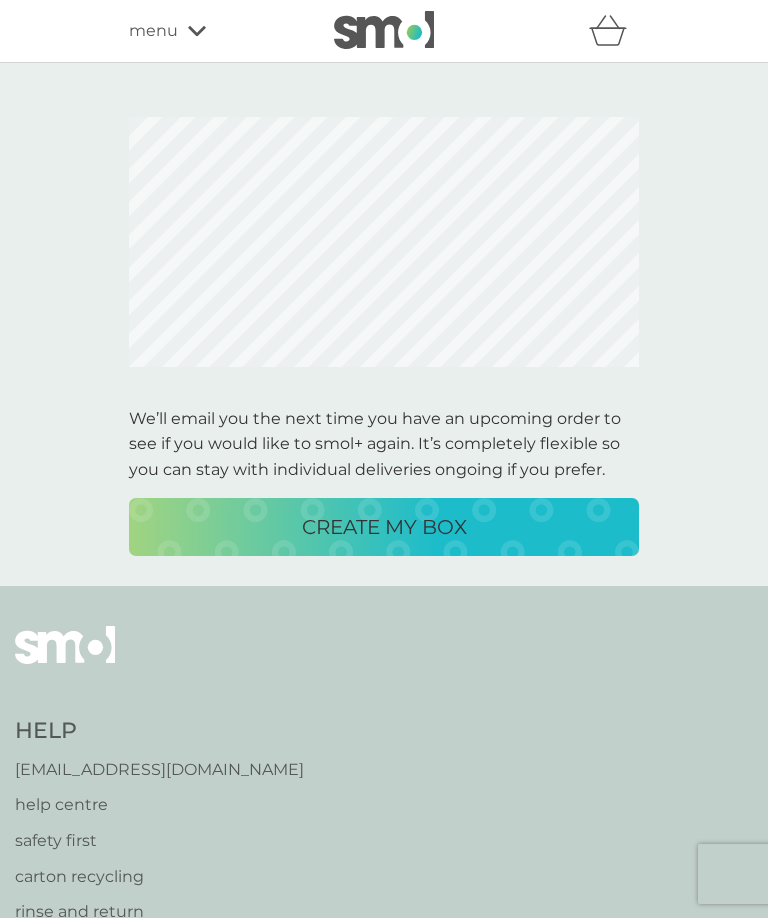 click on "CREATE MY BOX" at bounding box center [384, 527] 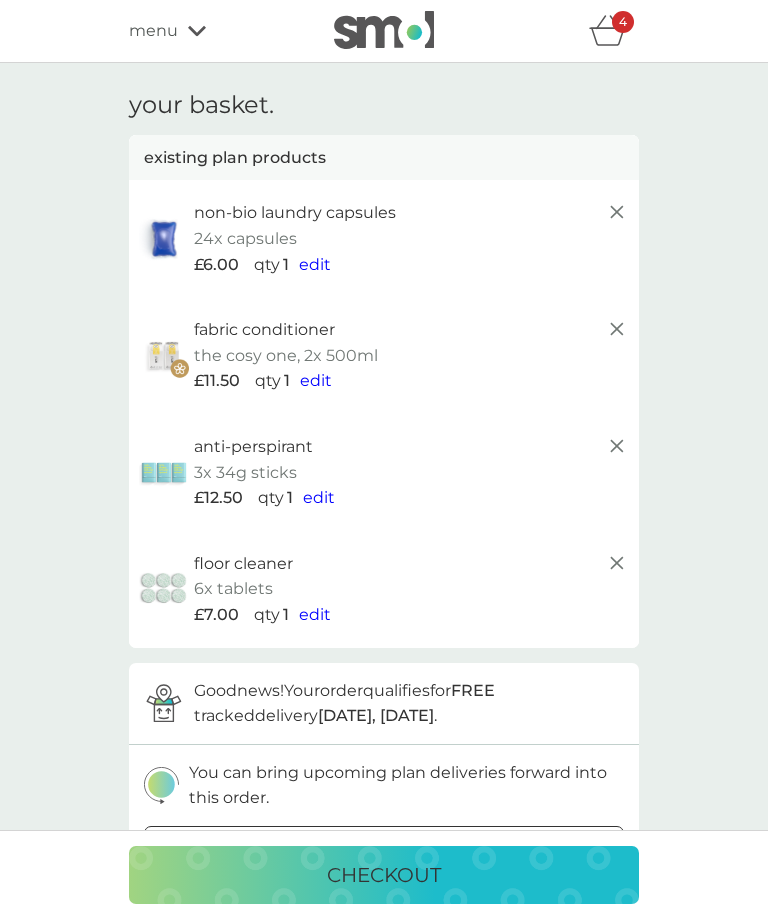 click 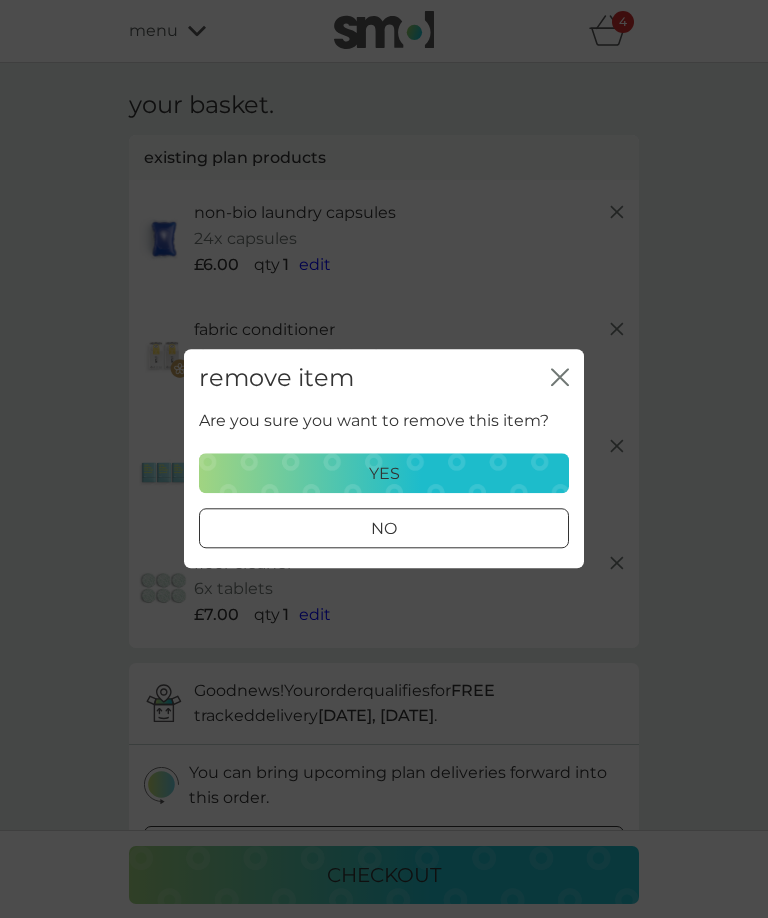 click on "yes" at bounding box center (384, 474) 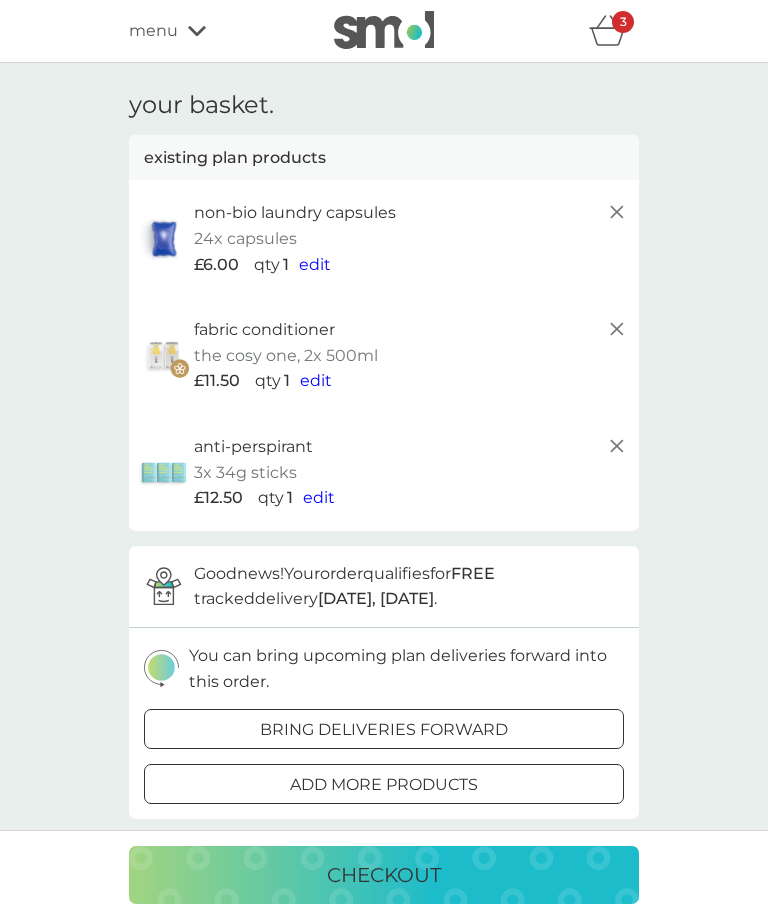 click 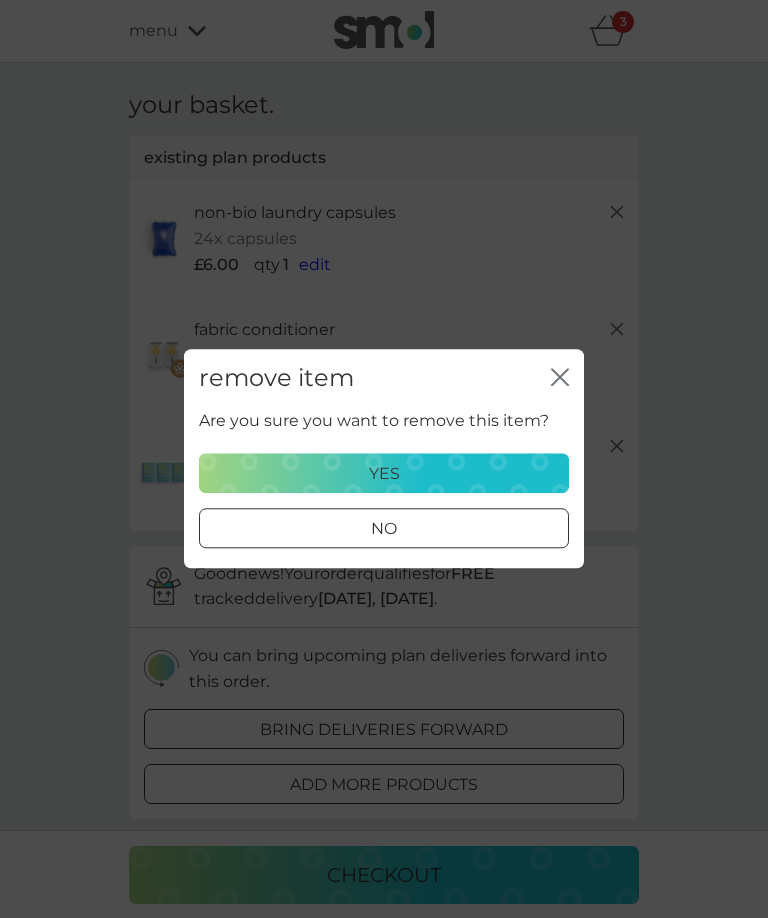 click on "yes" at bounding box center (384, 474) 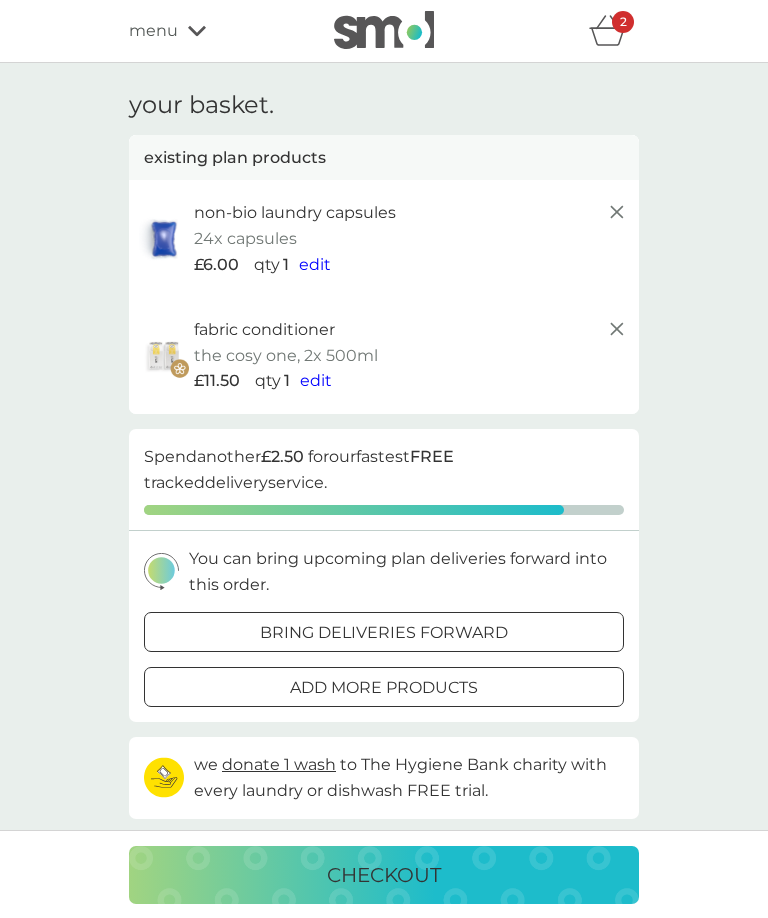 click on "bring deliveries forward" at bounding box center (384, 633) 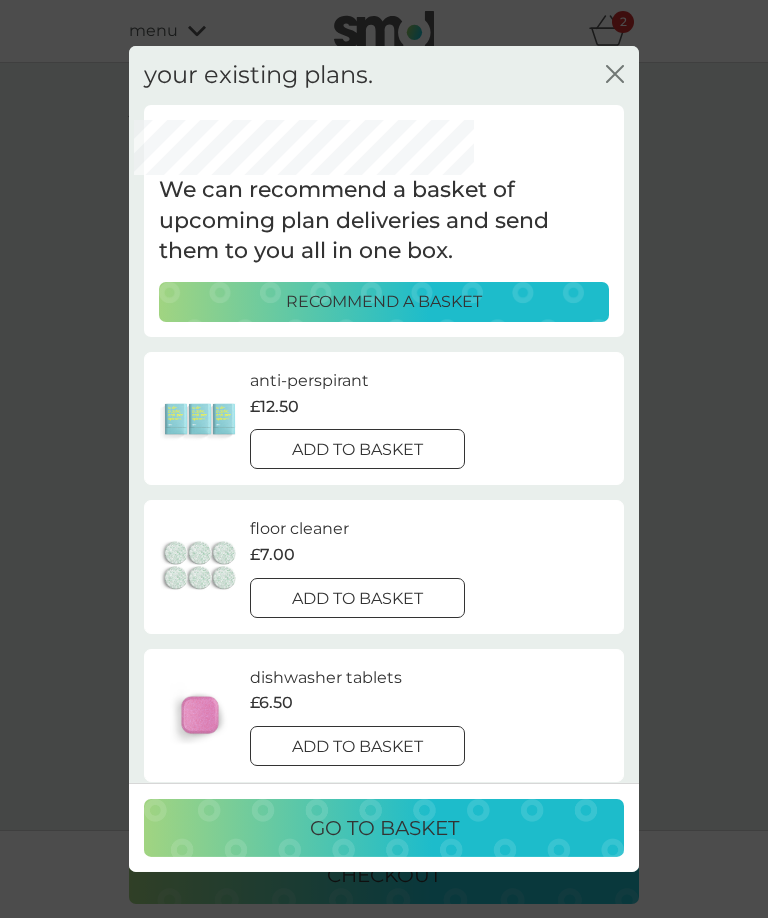 click on "add to basket" at bounding box center (357, 747) 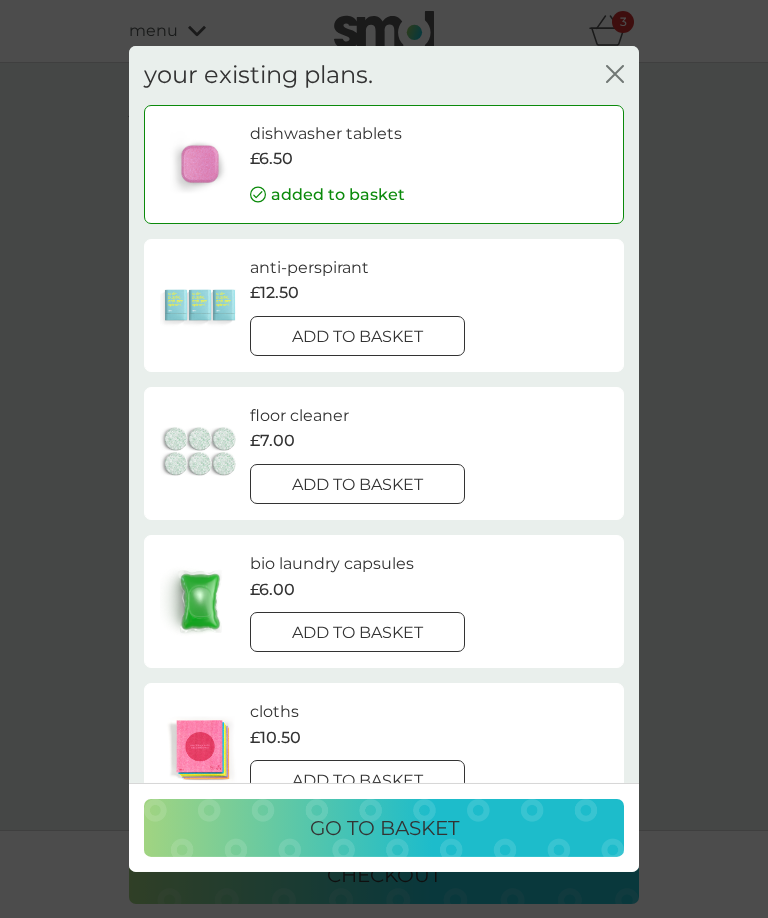 click on "go to basket" at bounding box center [384, 828] 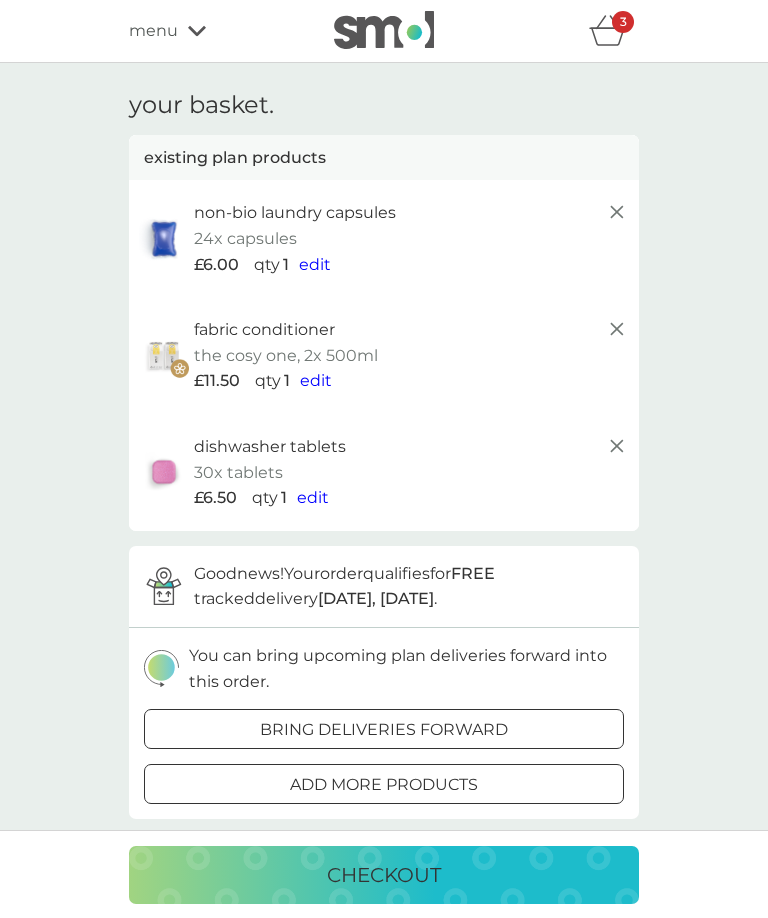 click on "checkout" at bounding box center (384, 875) 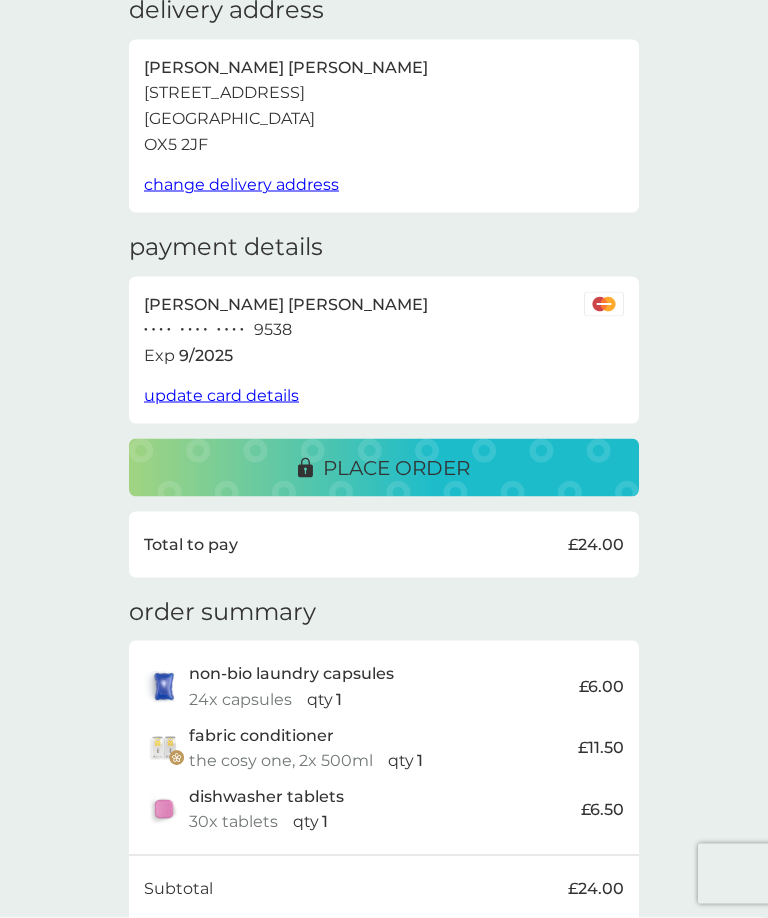 click on "place order" at bounding box center (396, 468) 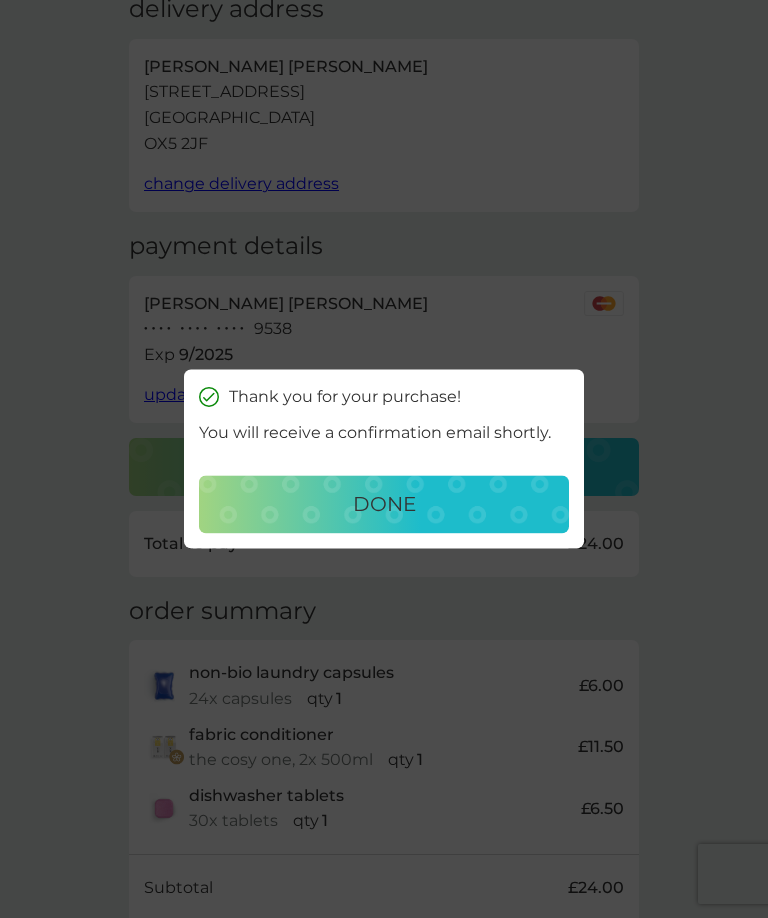 click on "done" at bounding box center (384, 505) 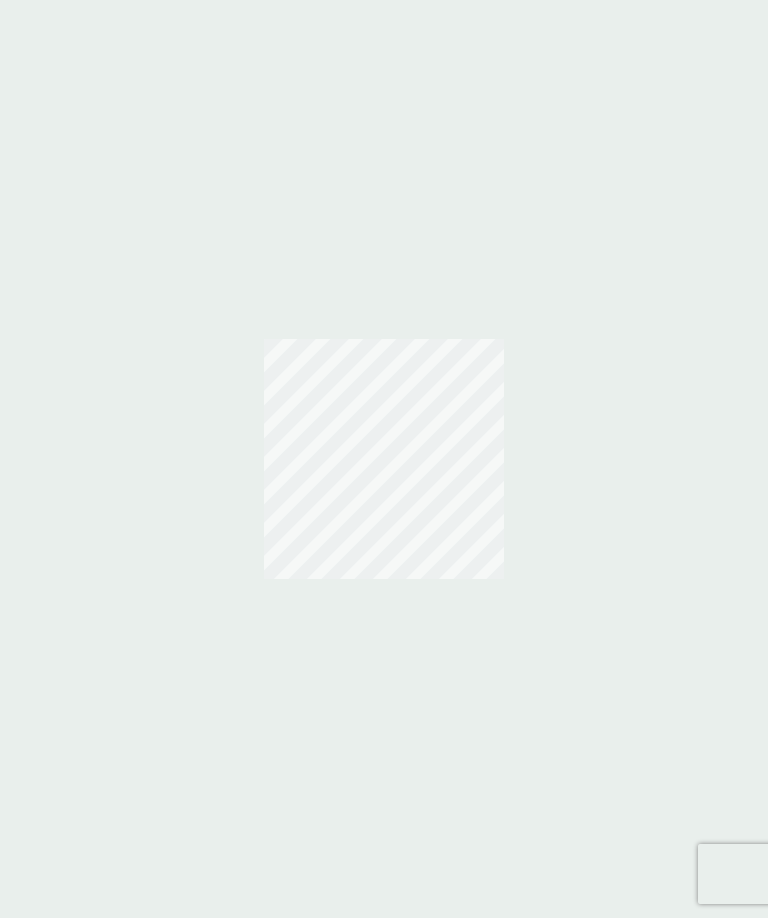 scroll, scrollTop: 0, scrollLeft: 0, axis: both 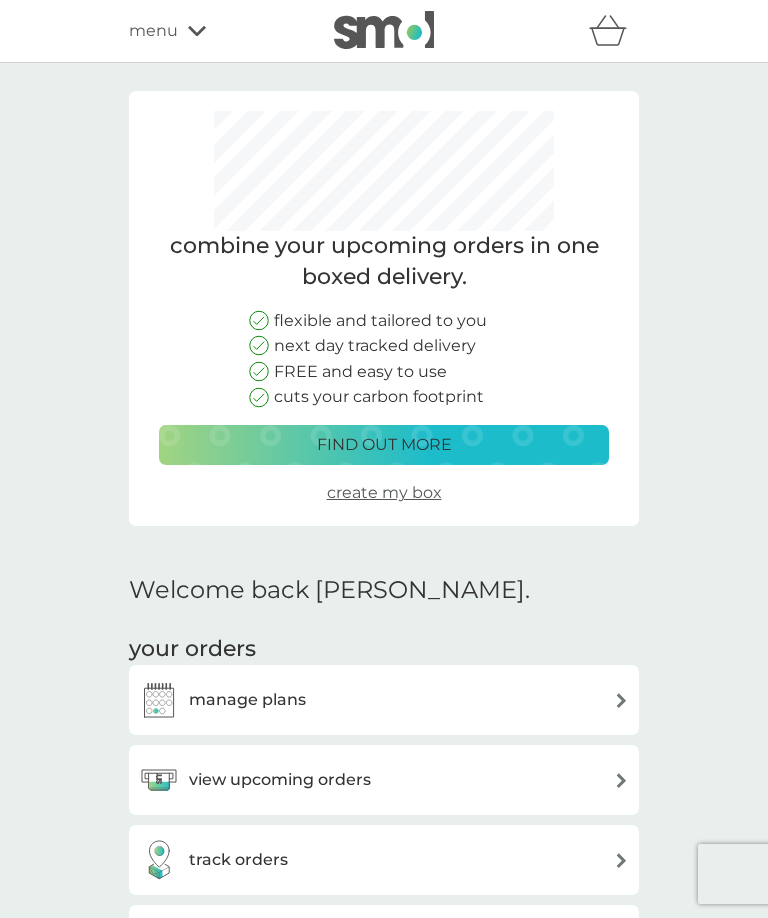 click on "menu" at bounding box center (153, 31) 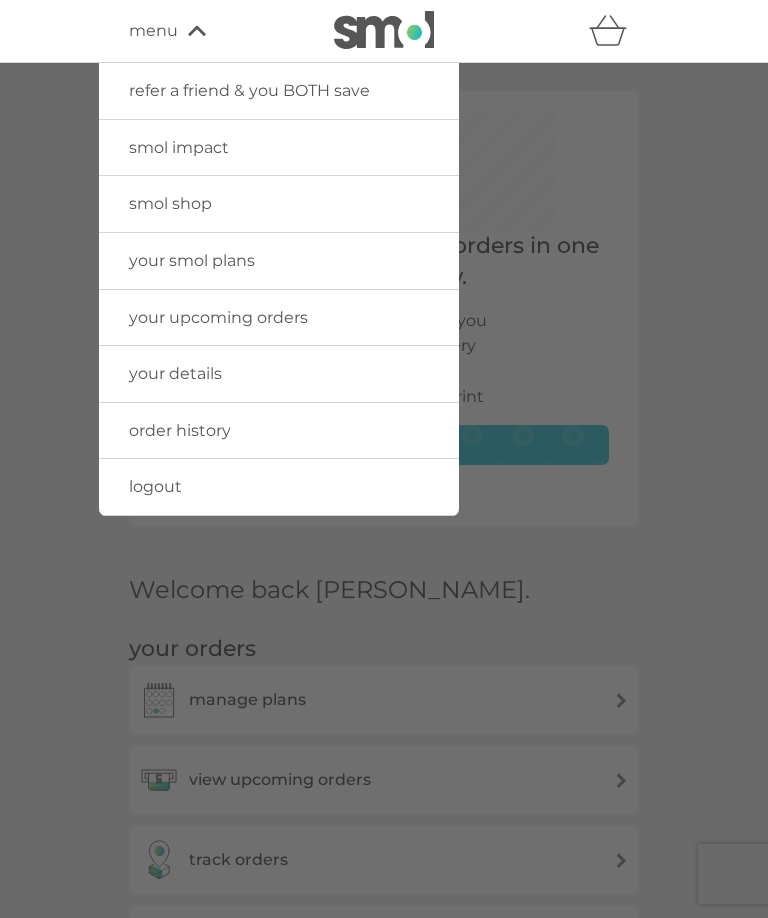 click on "logout" at bounding box center (279, 487) 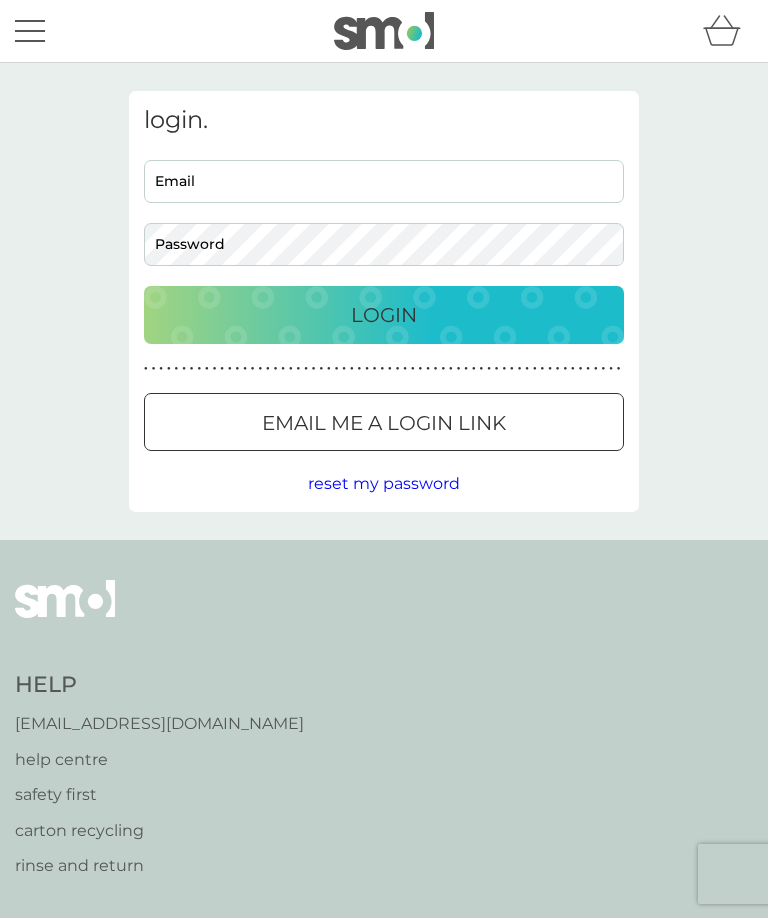scroll, scrollTop: 0, scrollLeft: 0, axis: both 